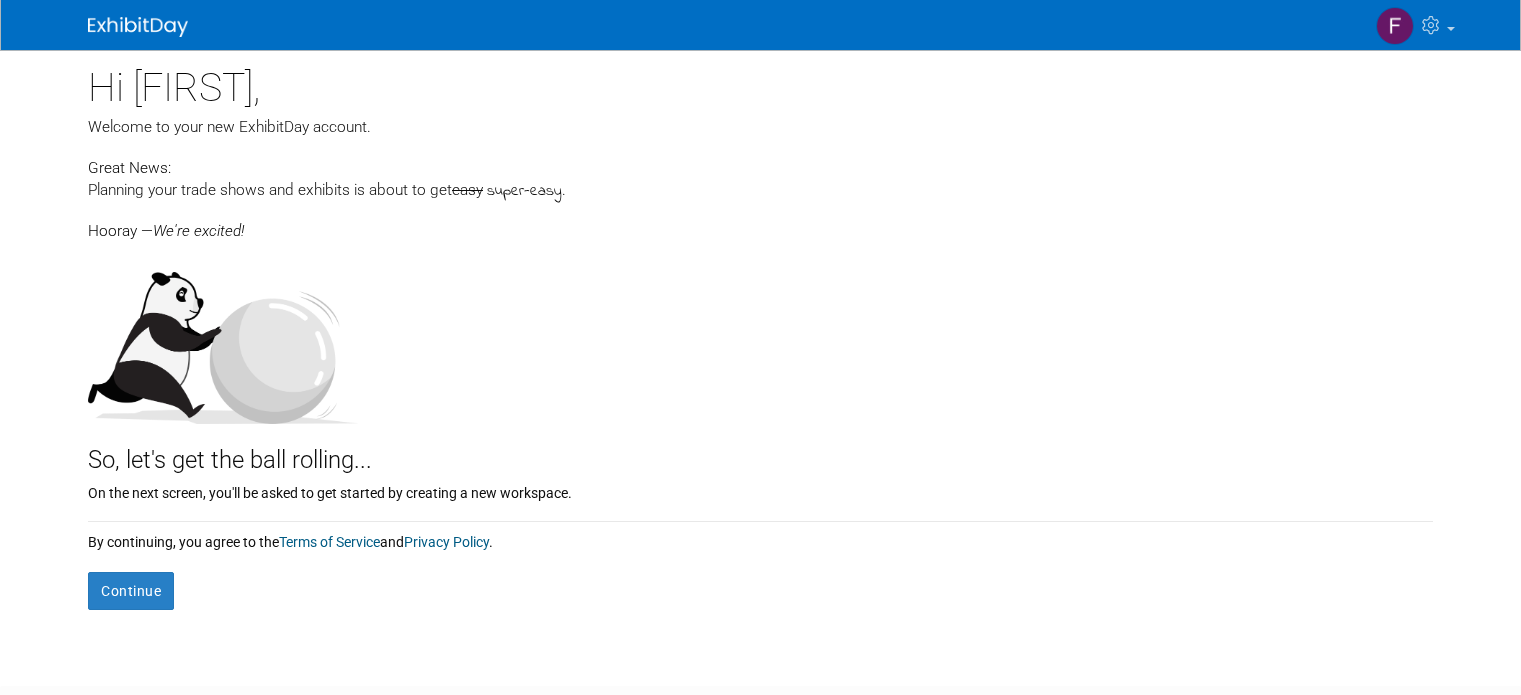 scroll, scrollTop: 0, scrollLeft: 0, axis: both 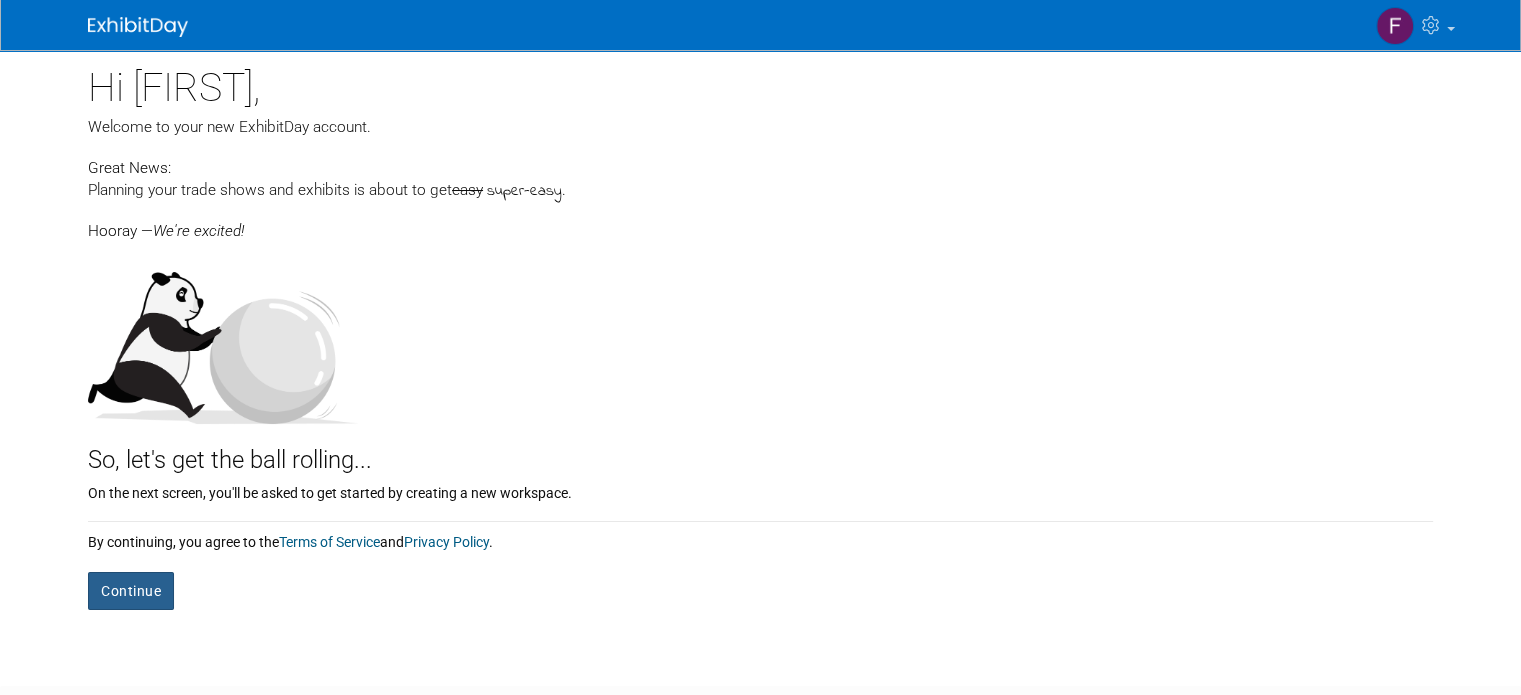 click on "Continue" at bounding box center [131, 591] 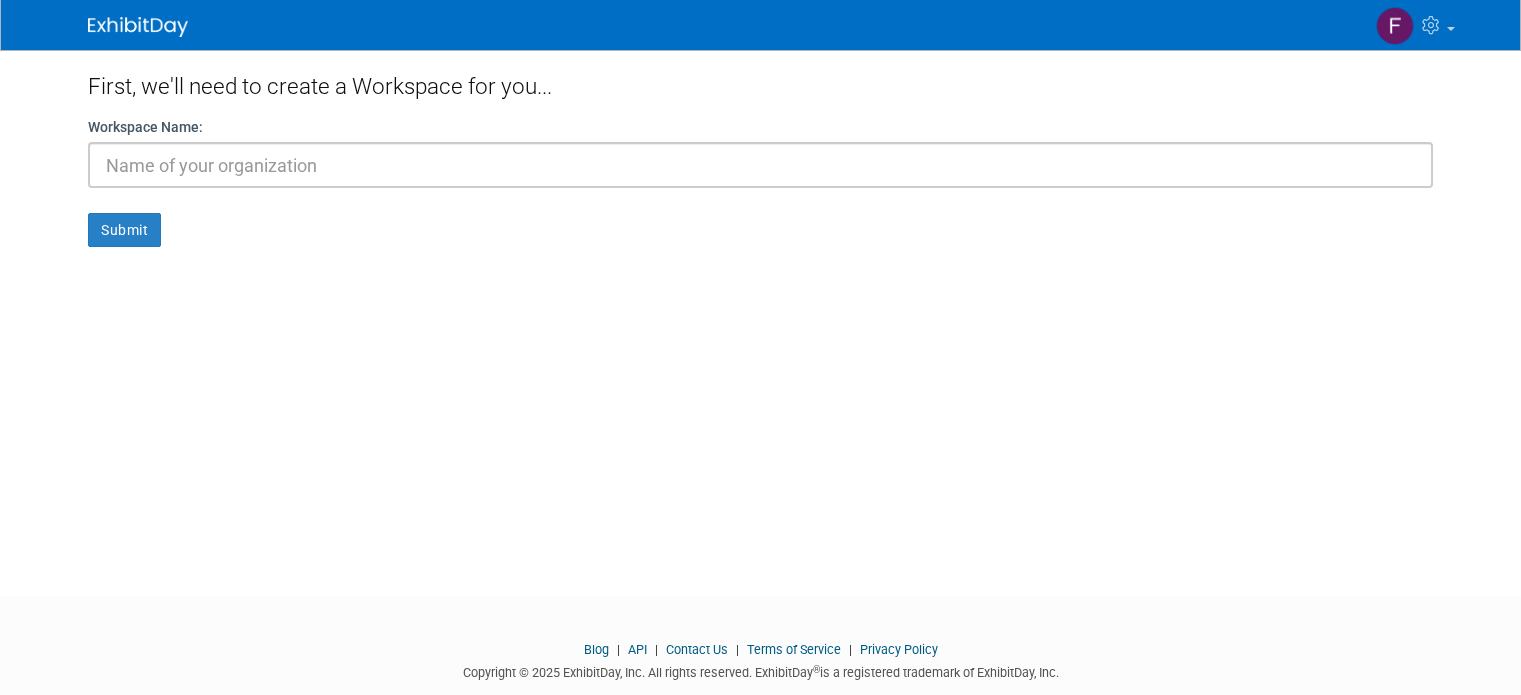 scroll, scrollTop: 0, scrollLeft: 0, axis: both 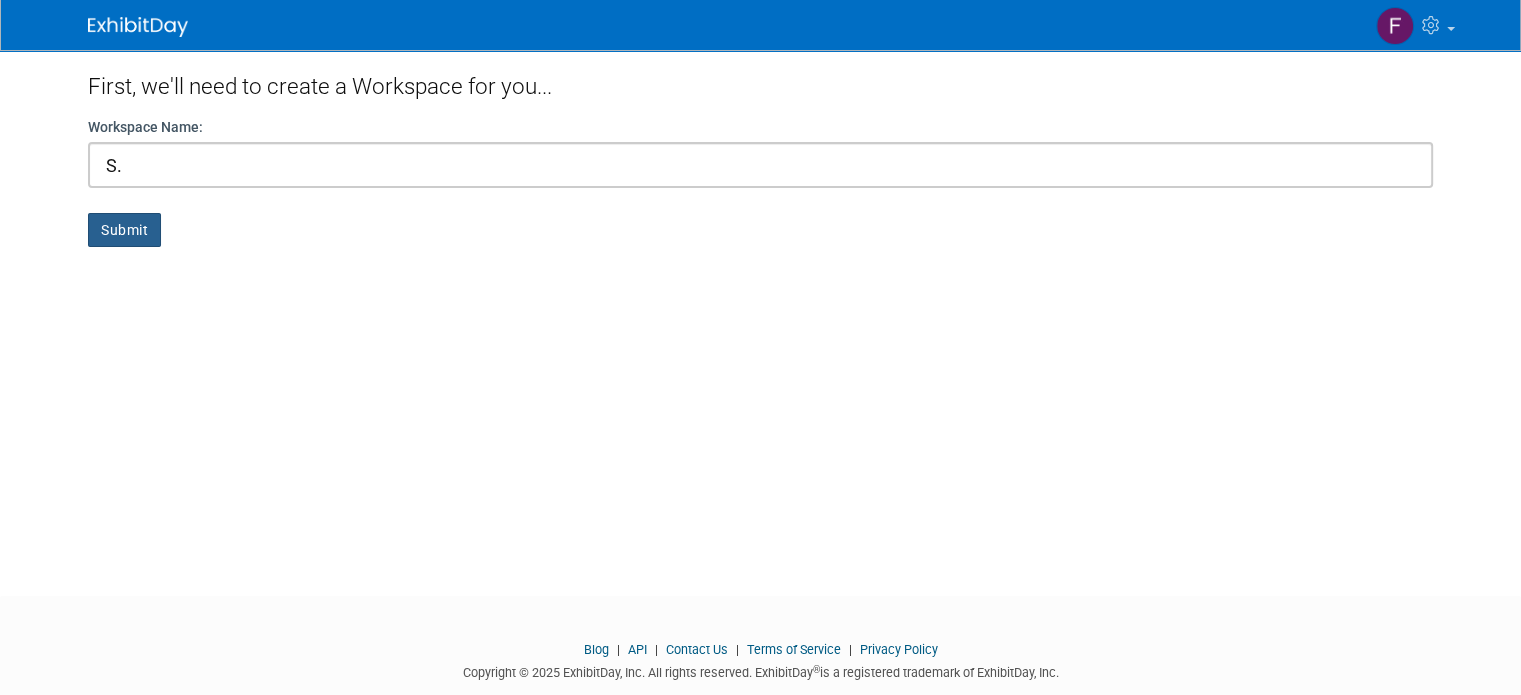 type on "S." 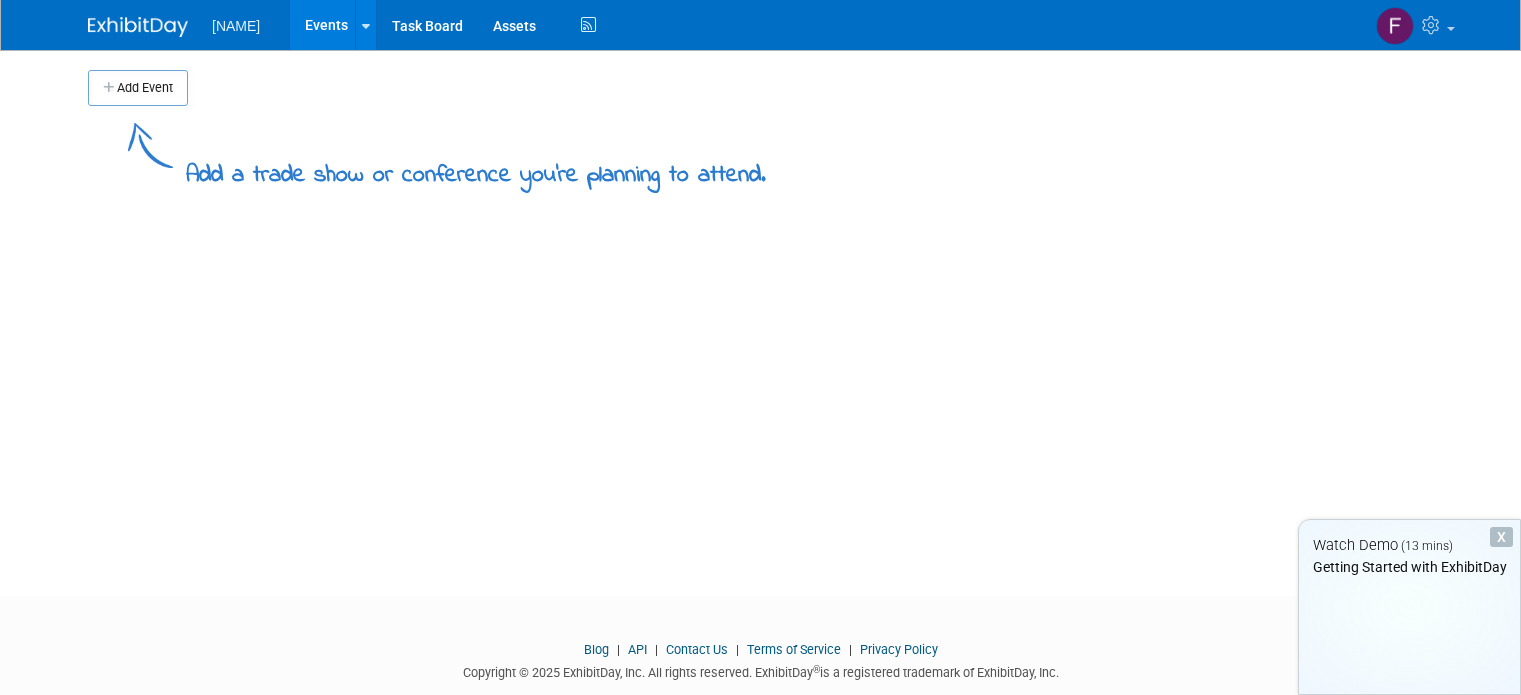 scroll, scrollTop: 0, scrollLeft: 0, axis: both 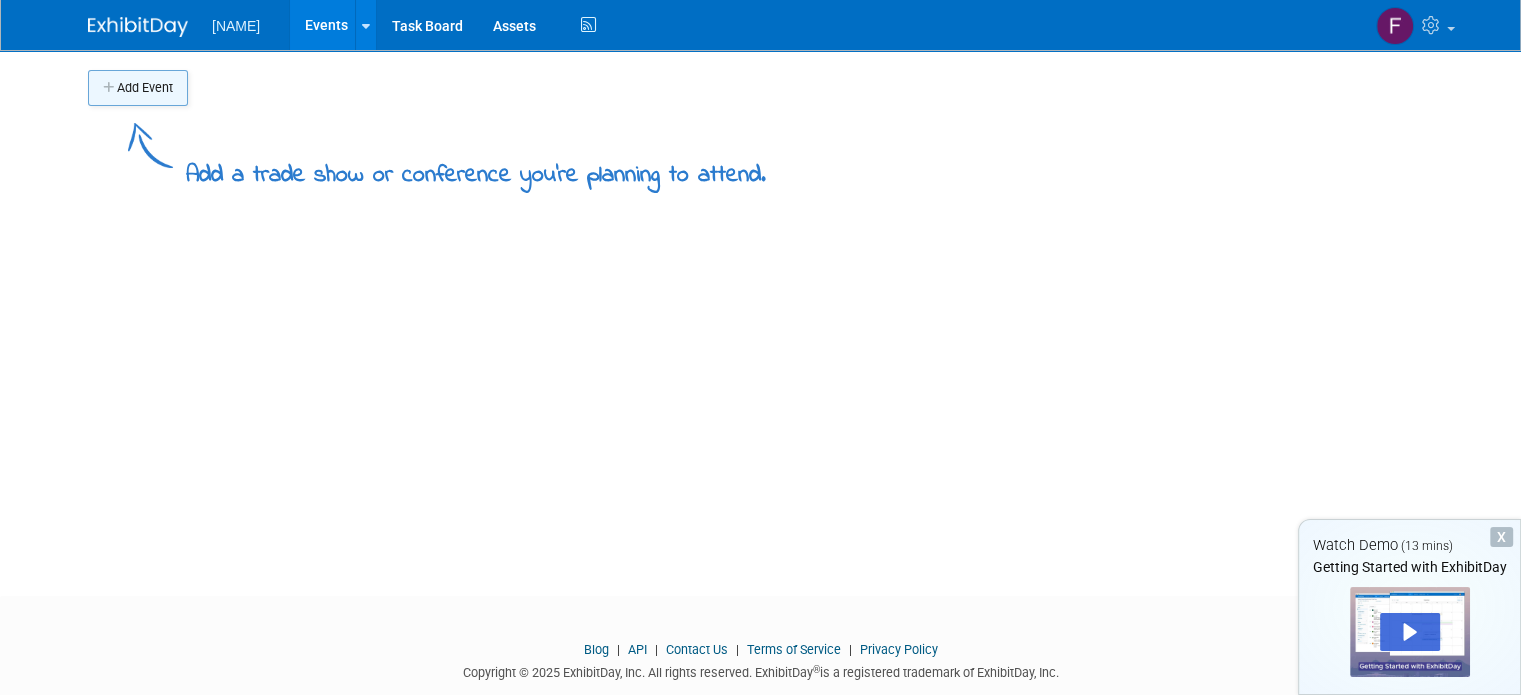 click on "Add Event" at bounding box center [138, 88] 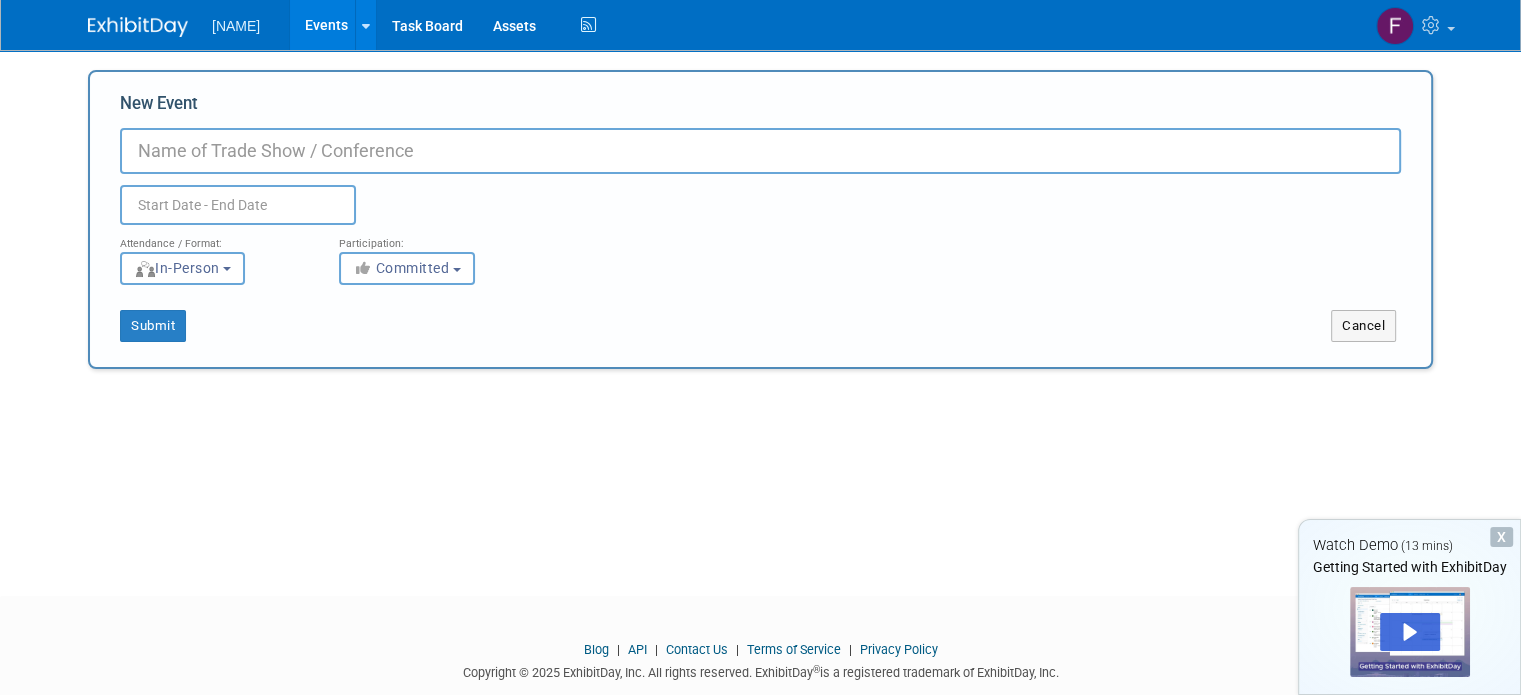 click on "New Event" at bounding box center [760, 151] 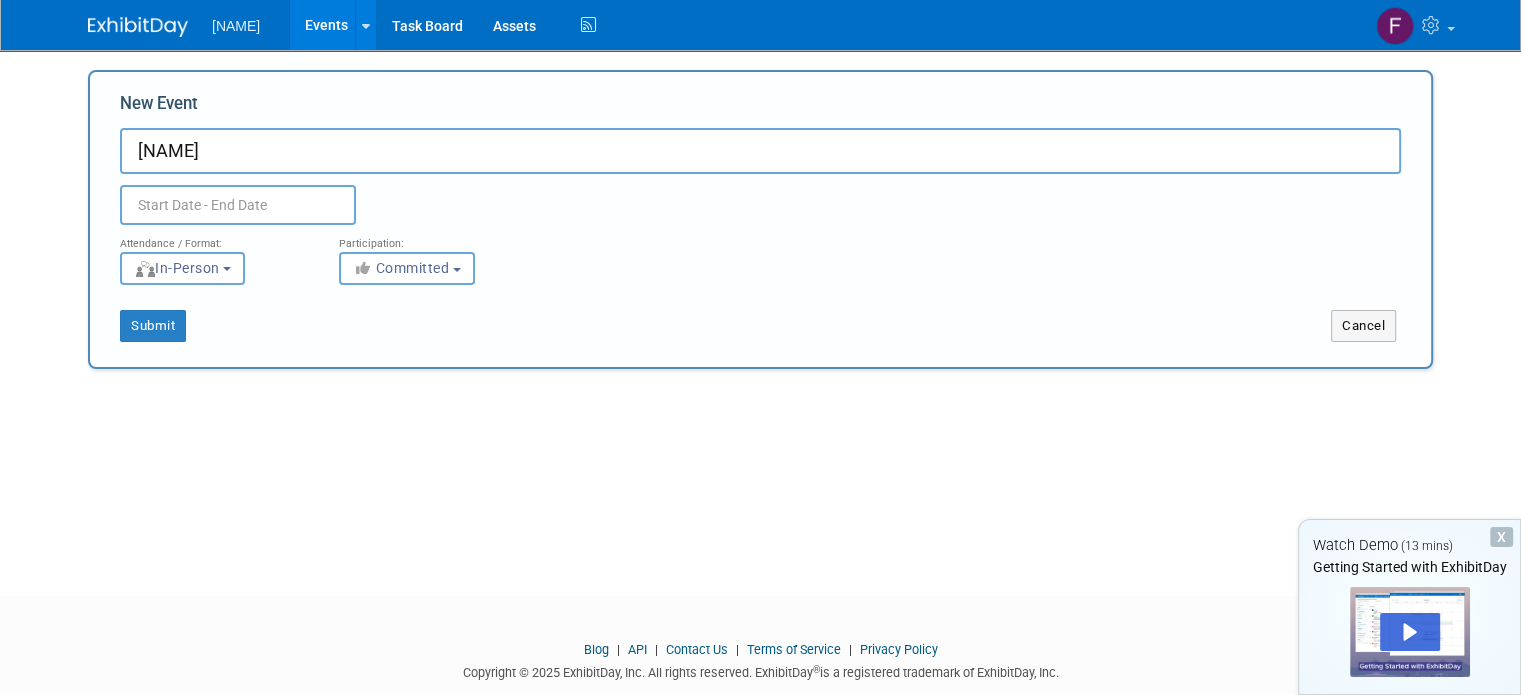 click at bounding box center (238, 205) 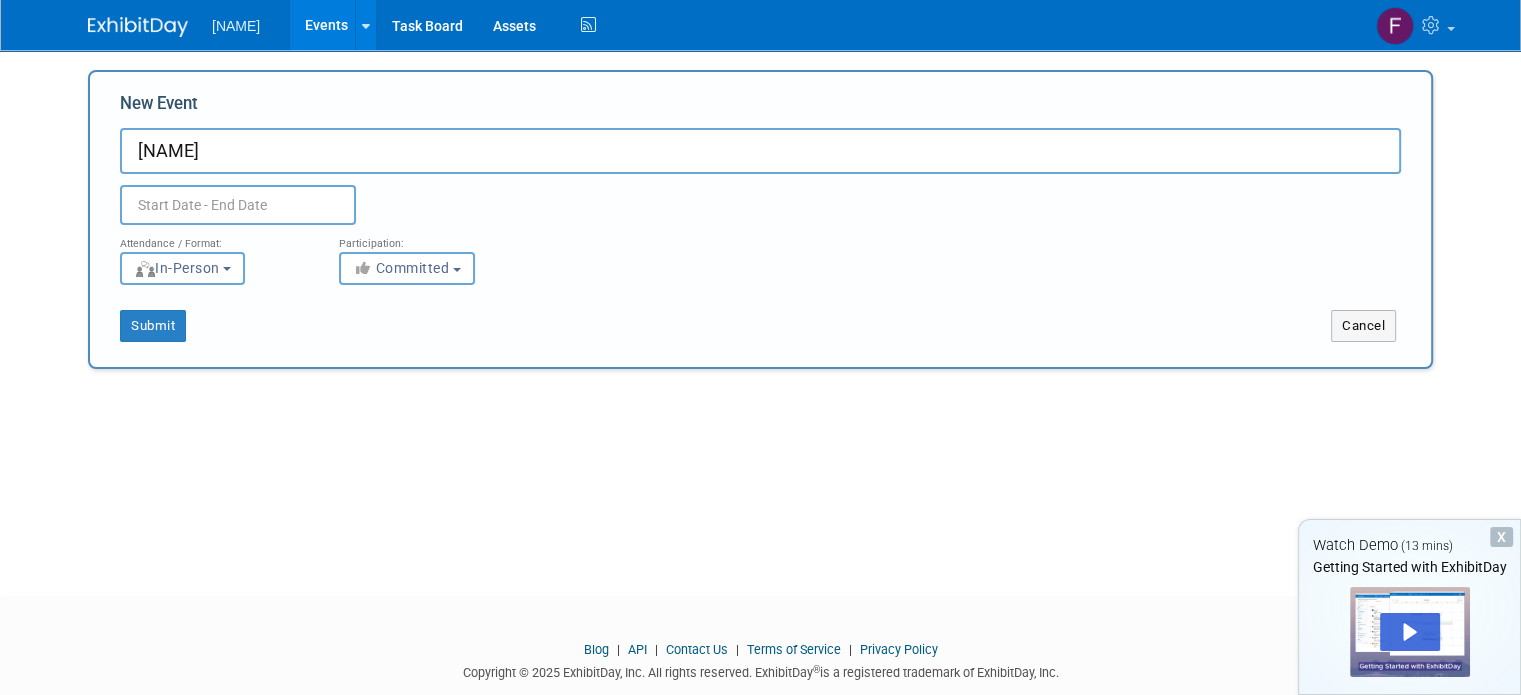 drag, startPoint x: 181, startPoint y: 151, endPoint x: 35, endPoint y: 150, distance: 146.00342 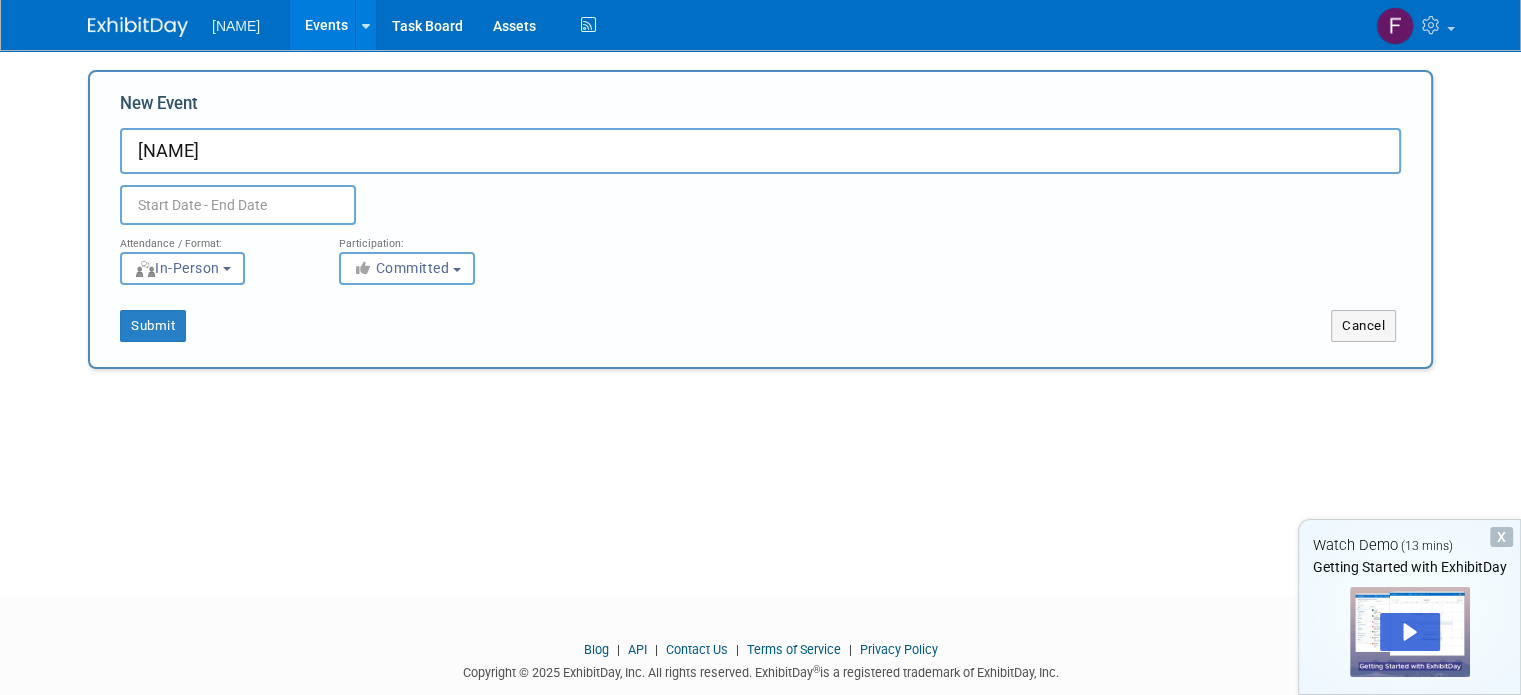 type on "NCG" 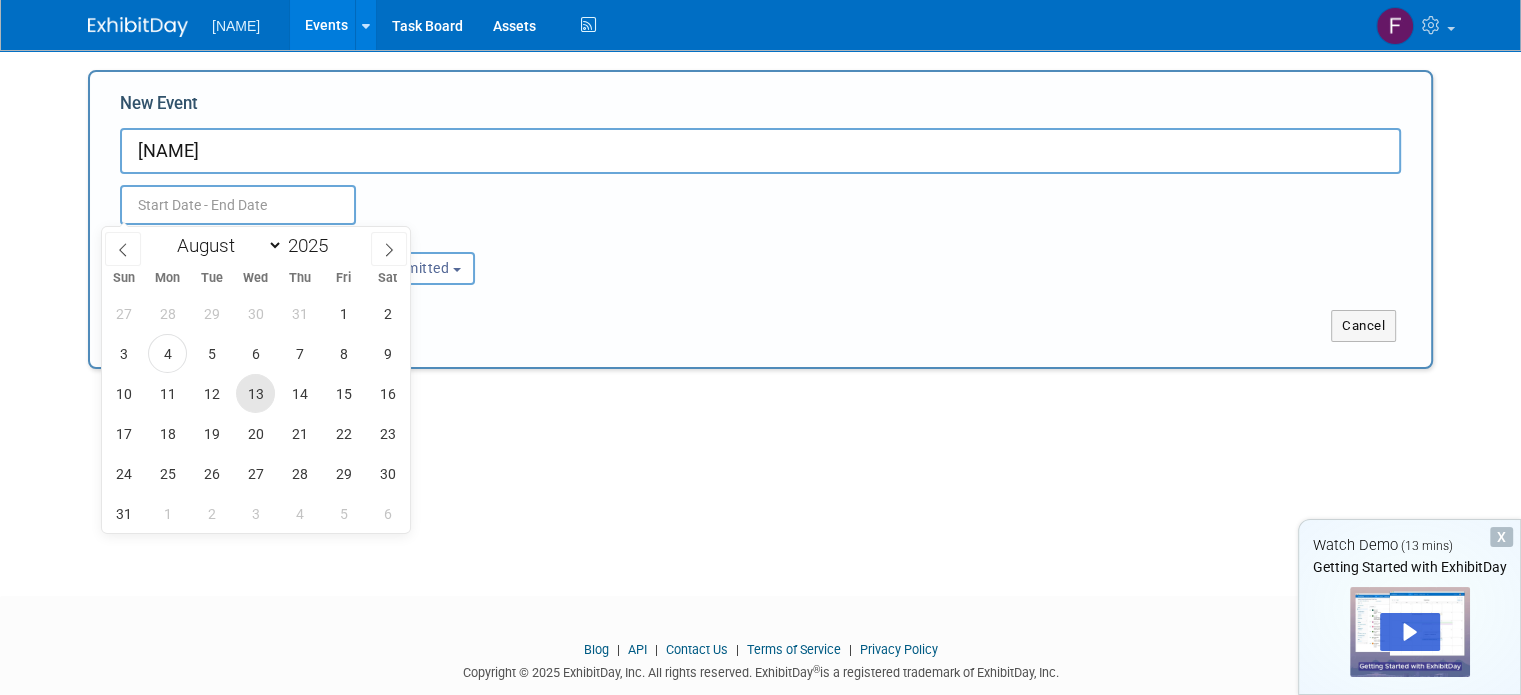 click on "13" at bounding box center [255, 393] 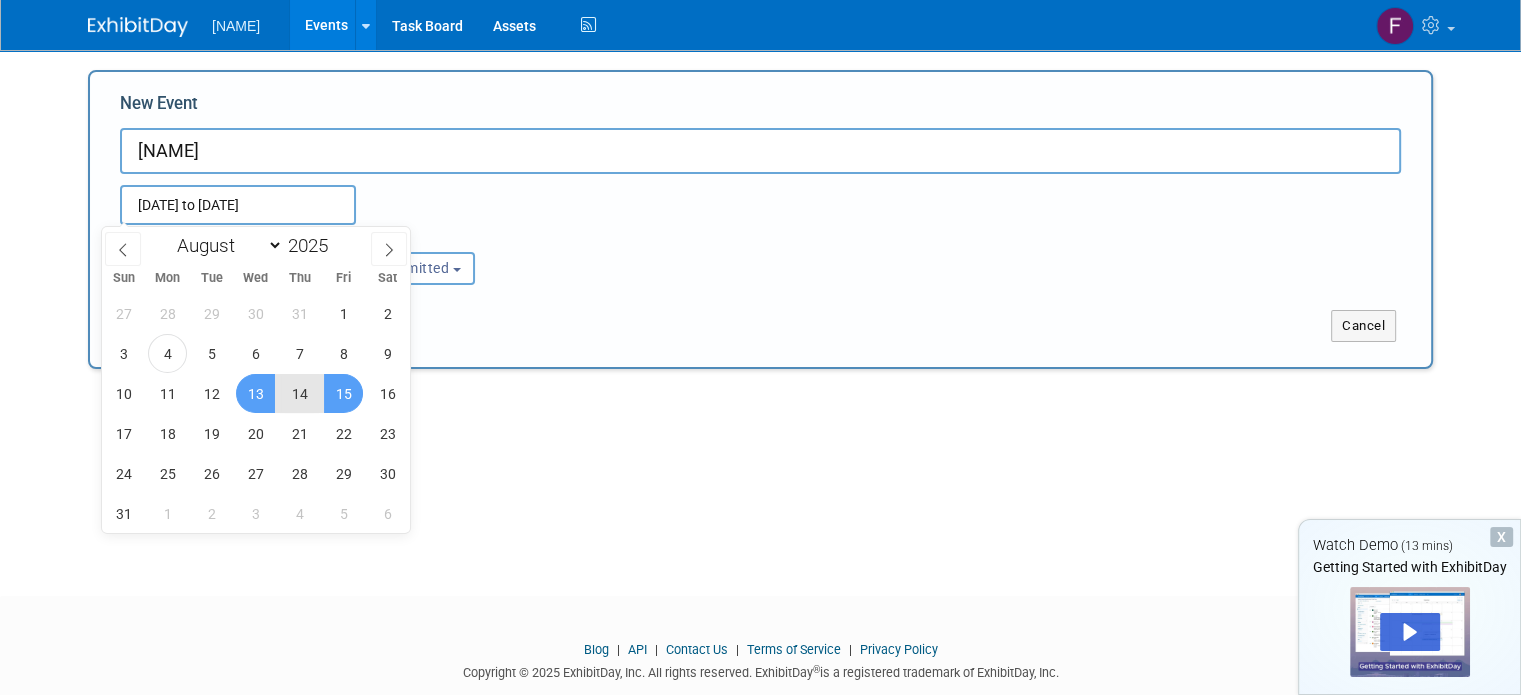 click on "15" at bounding box center [343, 393] 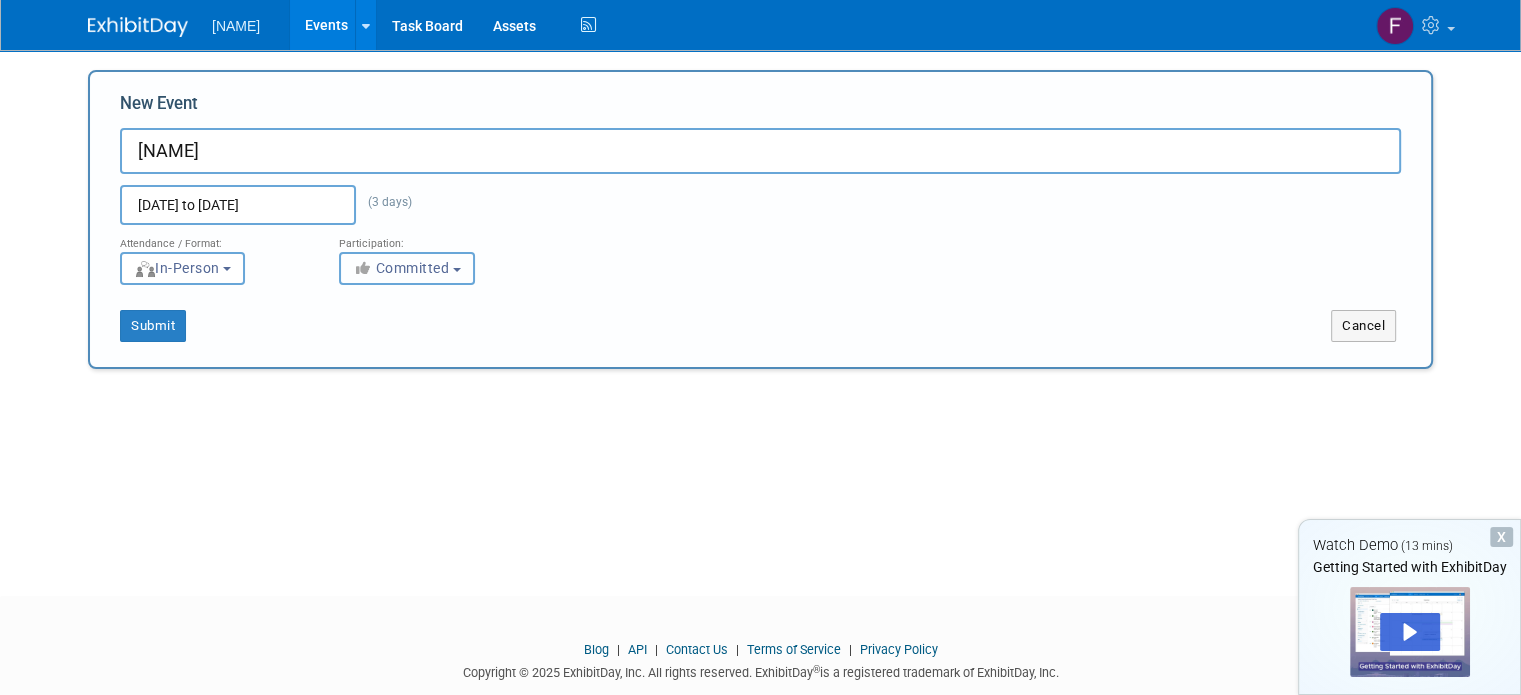 click on "Committed" at bounding box center (407, 268) 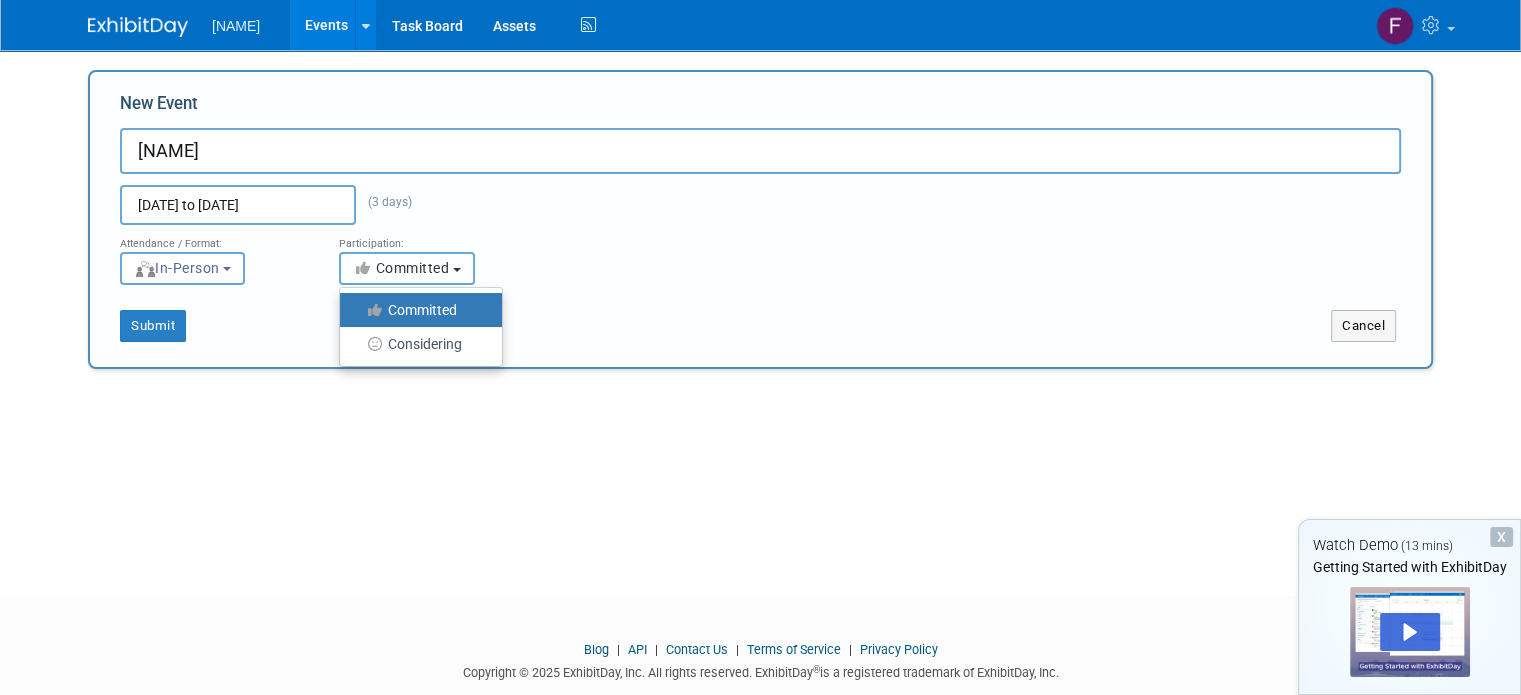 click on "Committed" at bounding box center (407, 268) 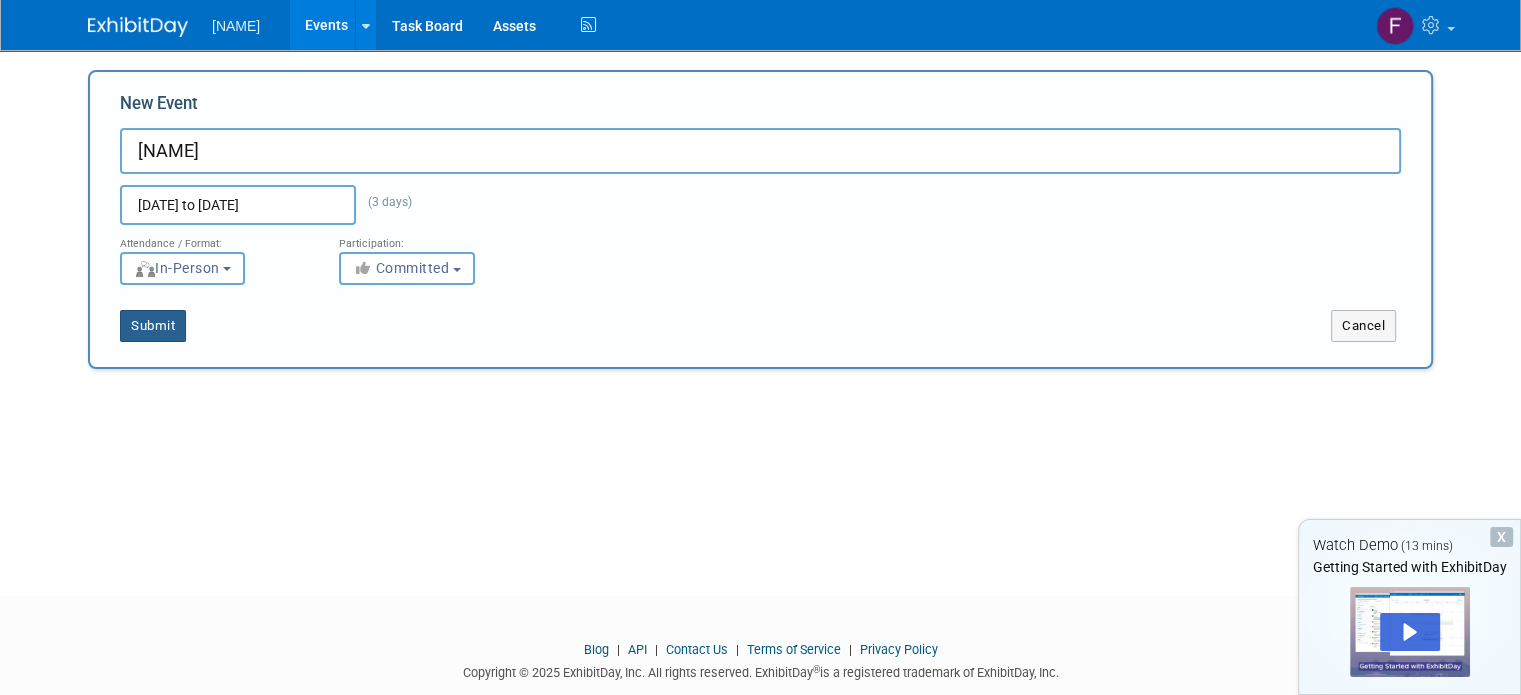 click on "Submit" at bounding box center [153, 326] 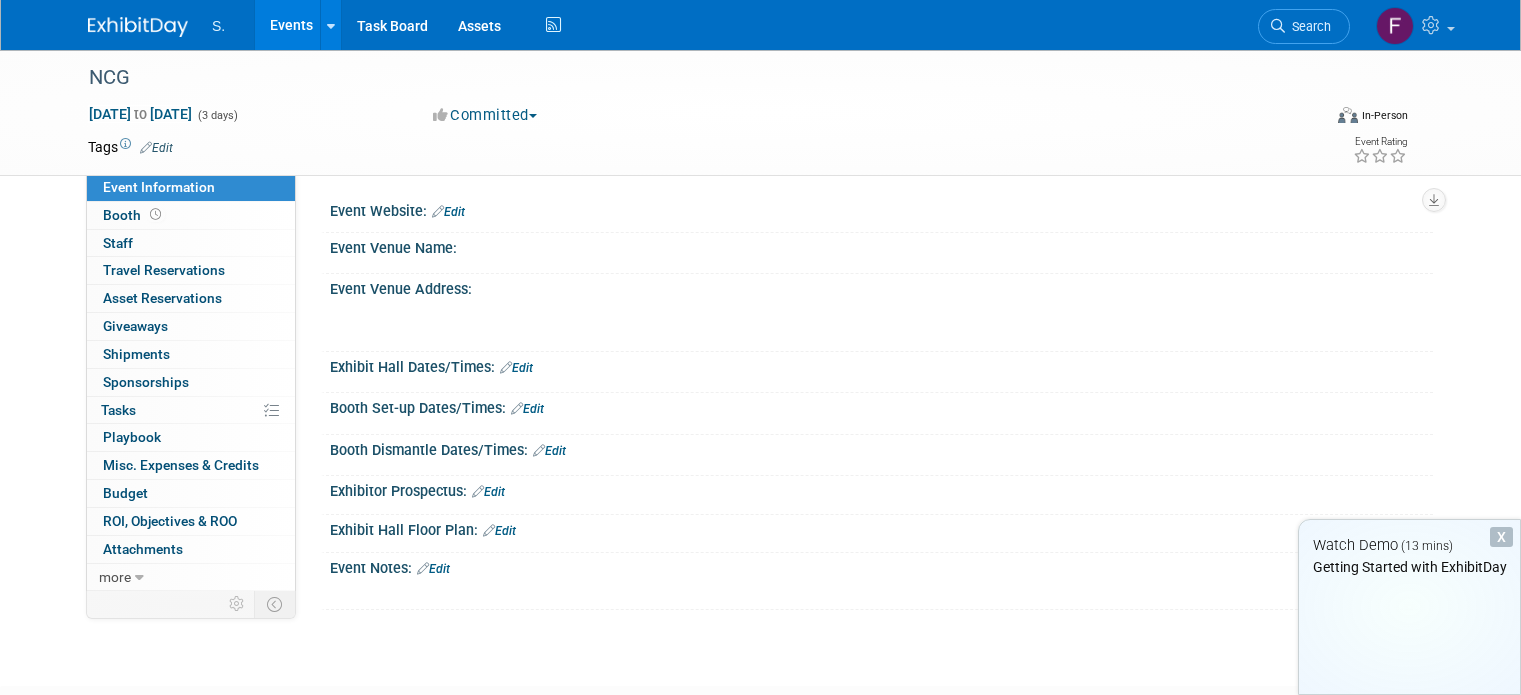scroll, scrollTop: 0, scrollLeft: 0, axis: both 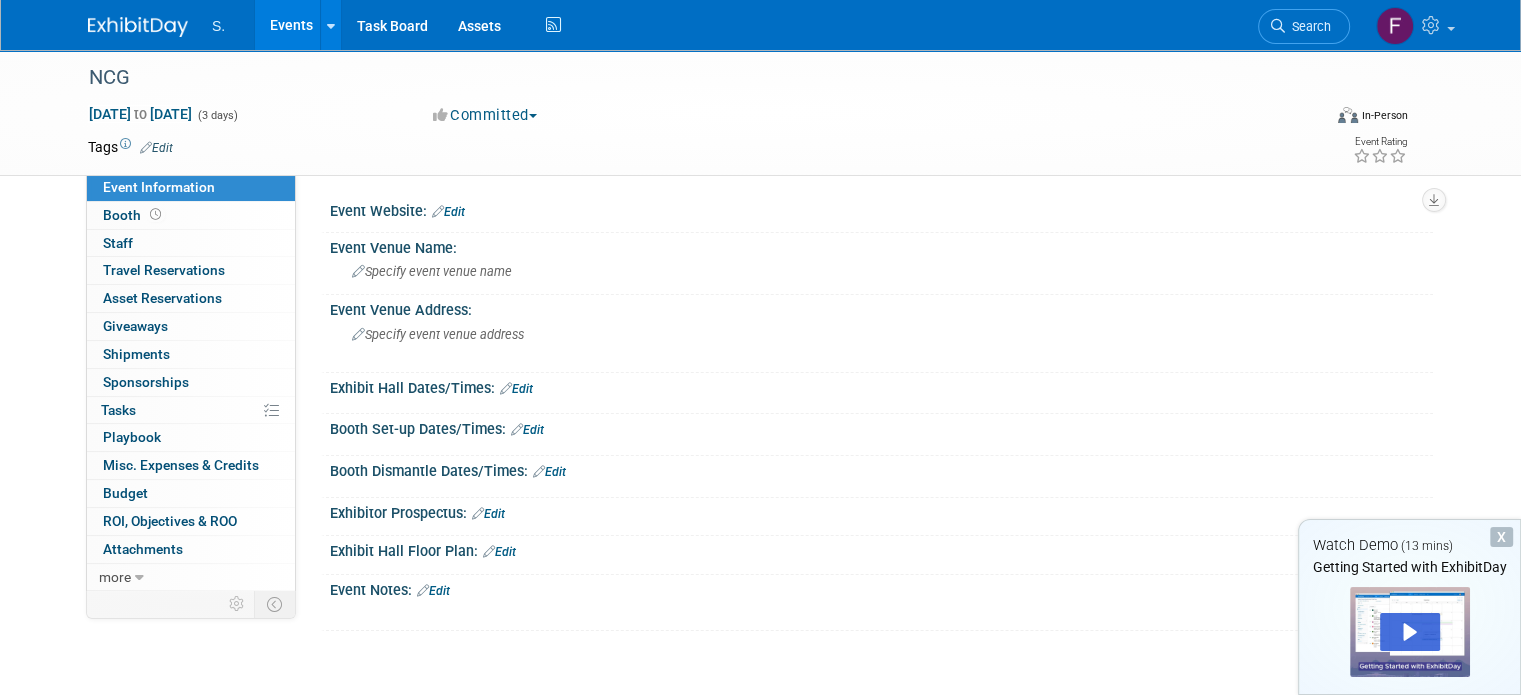 click on "X" at bounding box center [1501, 537] 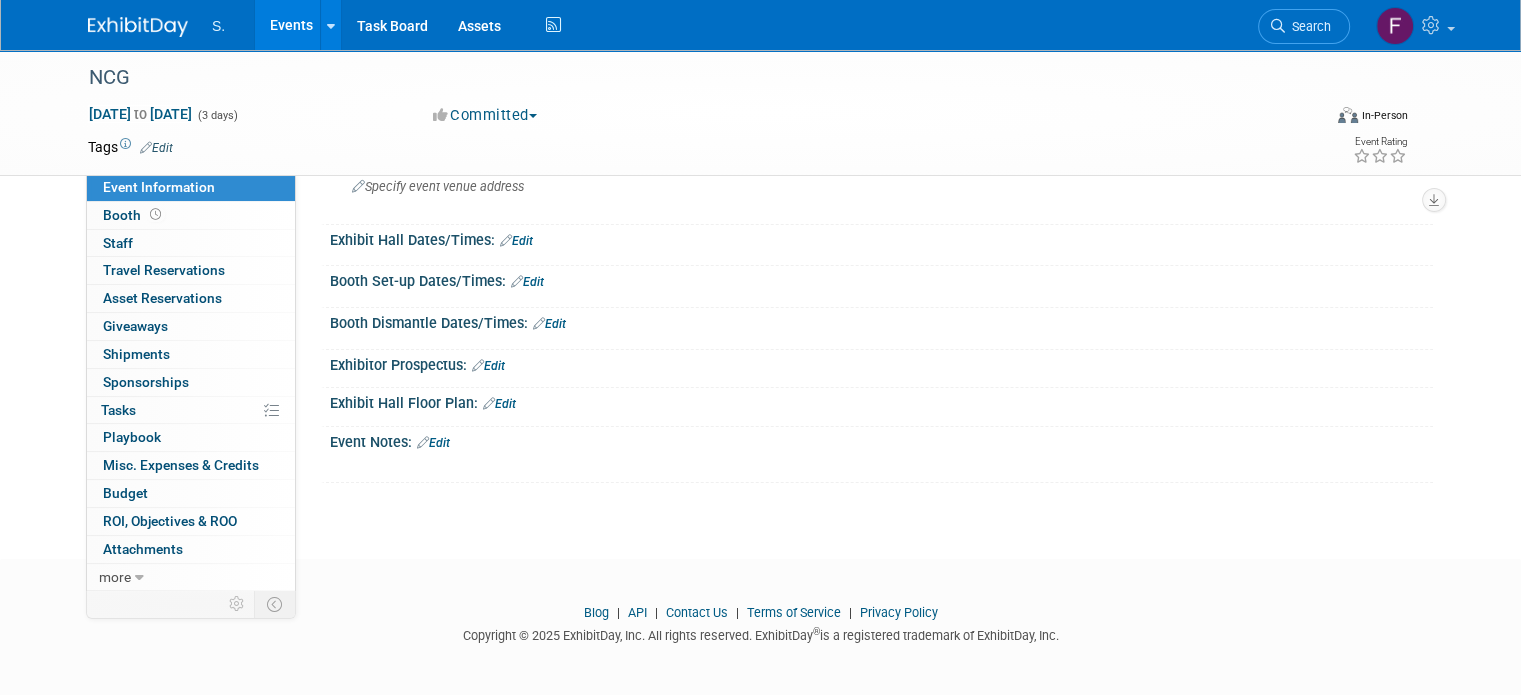 scroll, scrollTop: 0, scrollLeft: 0, axis: both 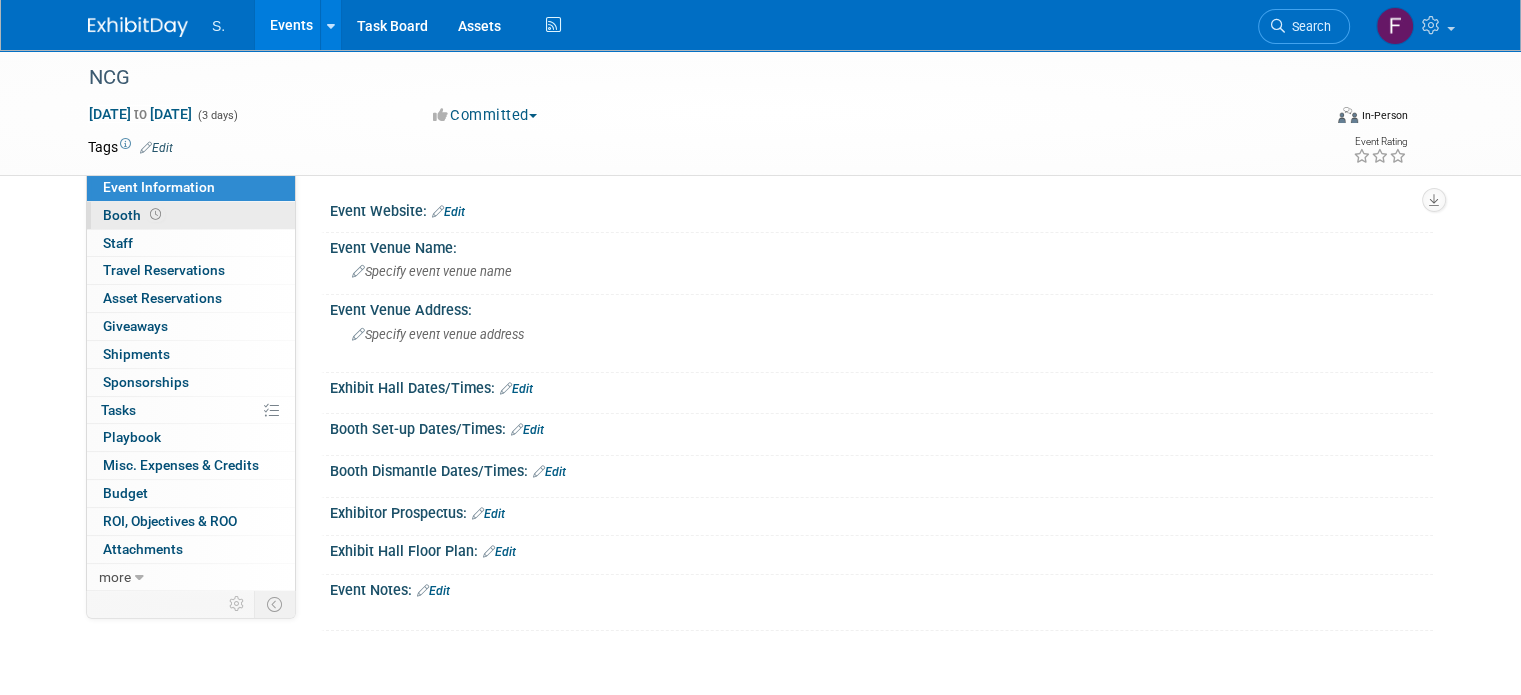 click on "Booth" at bounding box center (134, 215) 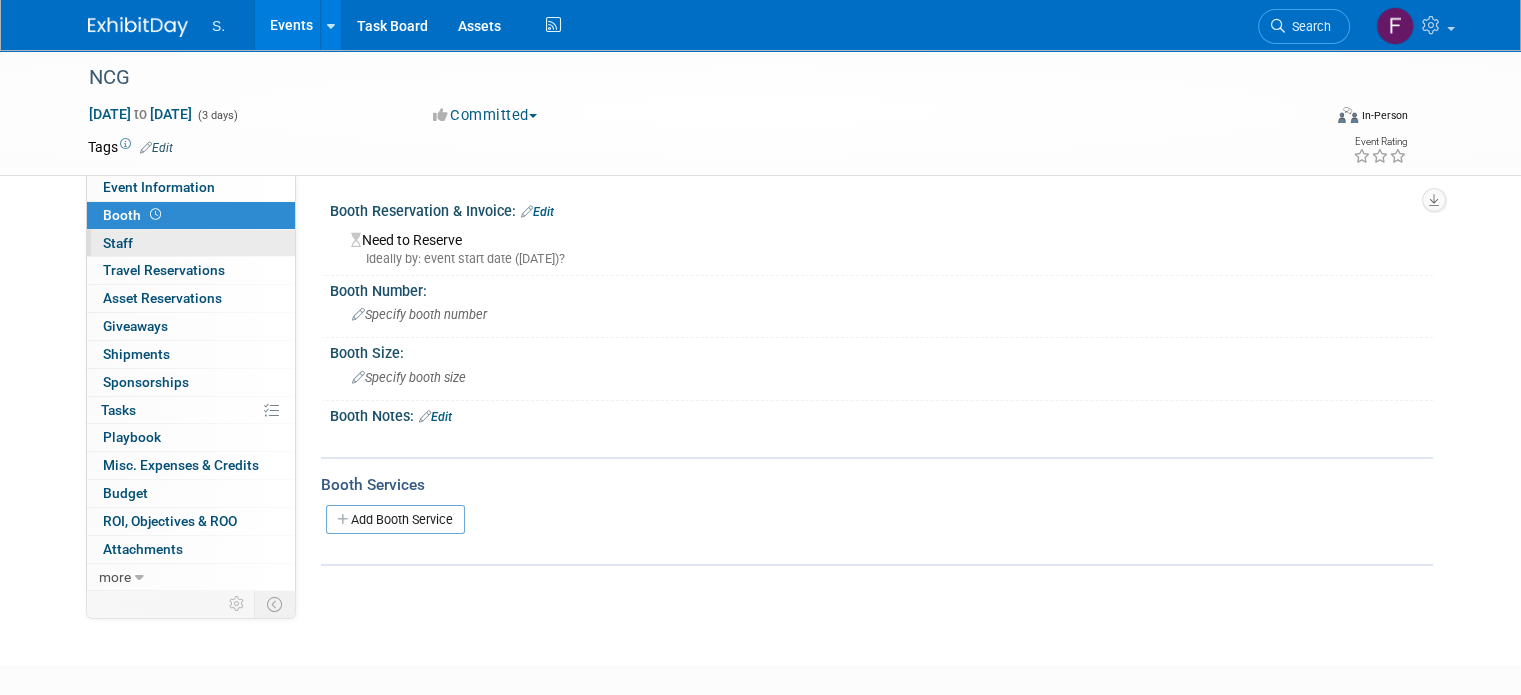 click on "0
Staff 0" at bounding box center [191, 243] 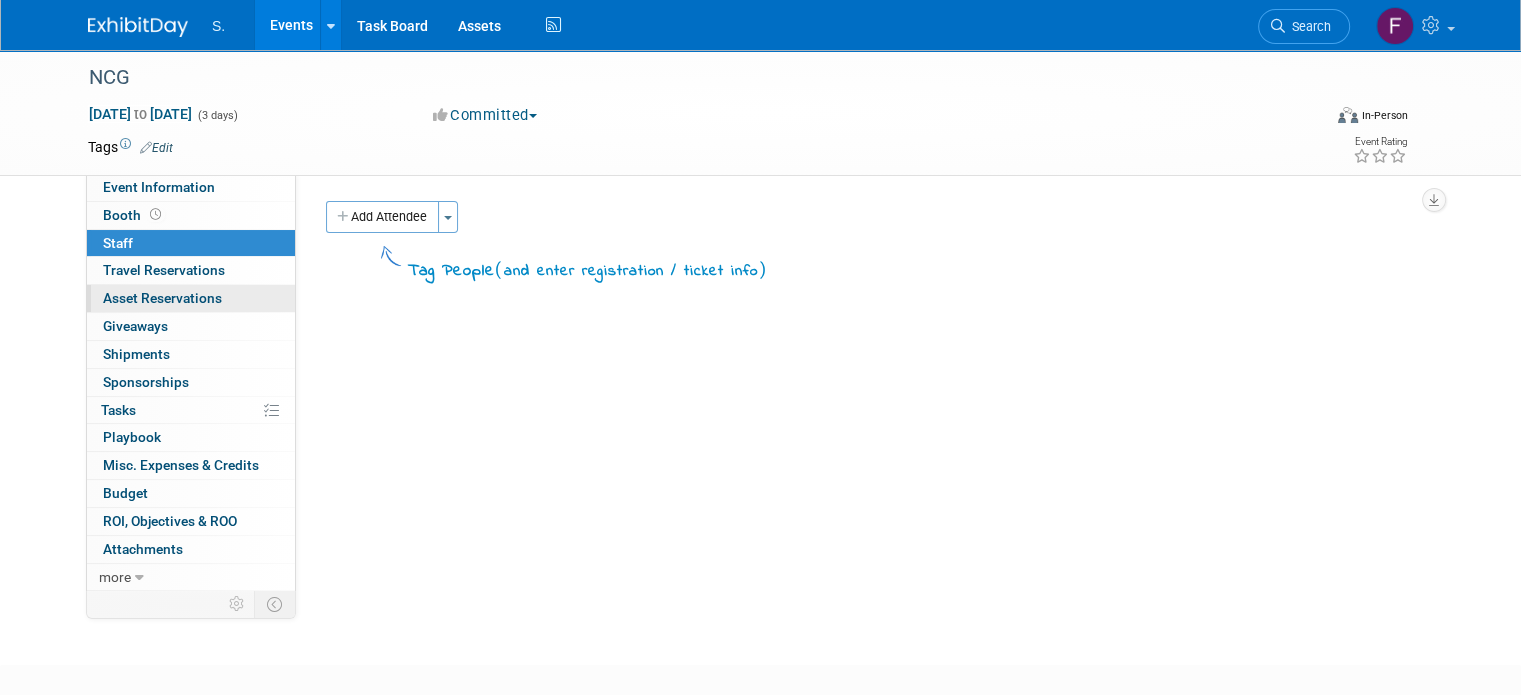 click on "Asset Reservations 0" at bounding box center [162, 298] 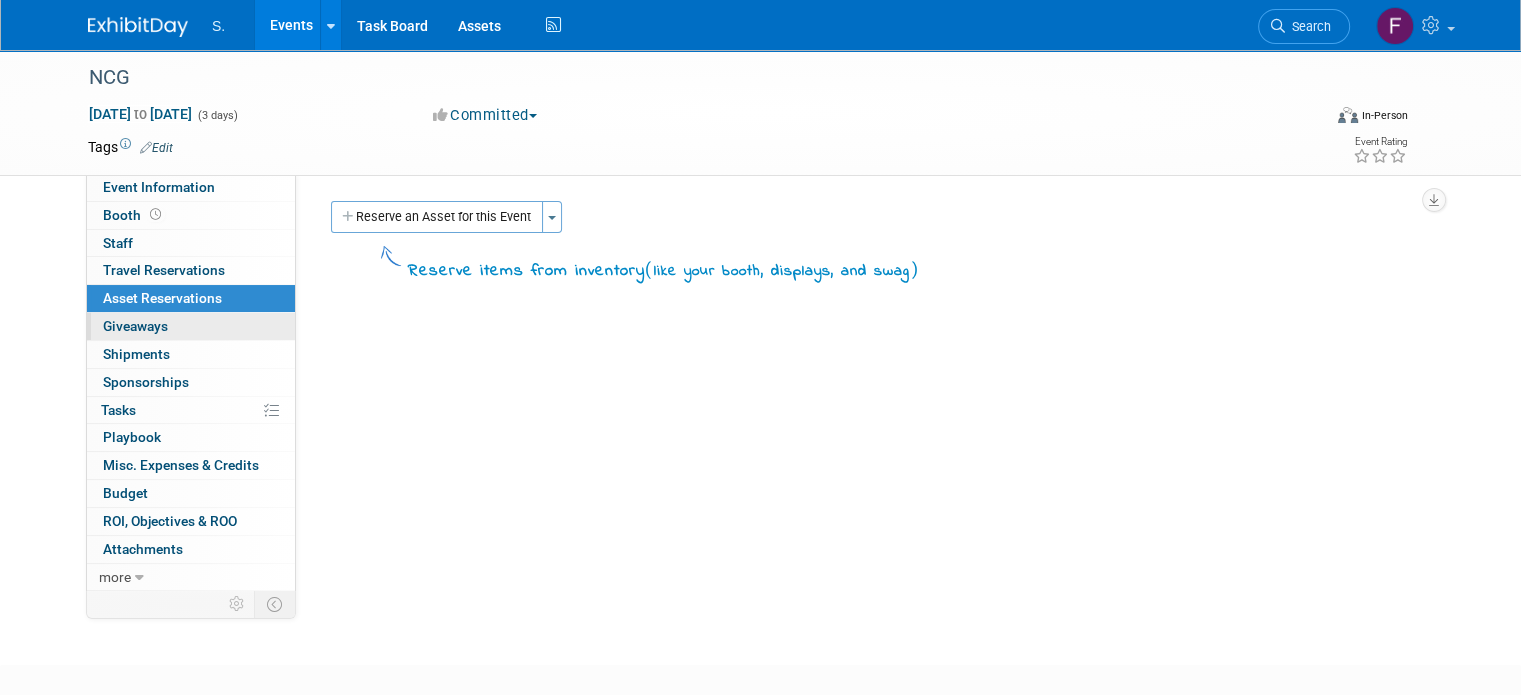 click on "0
Giveaways 0" at bounding box center (191, 326) 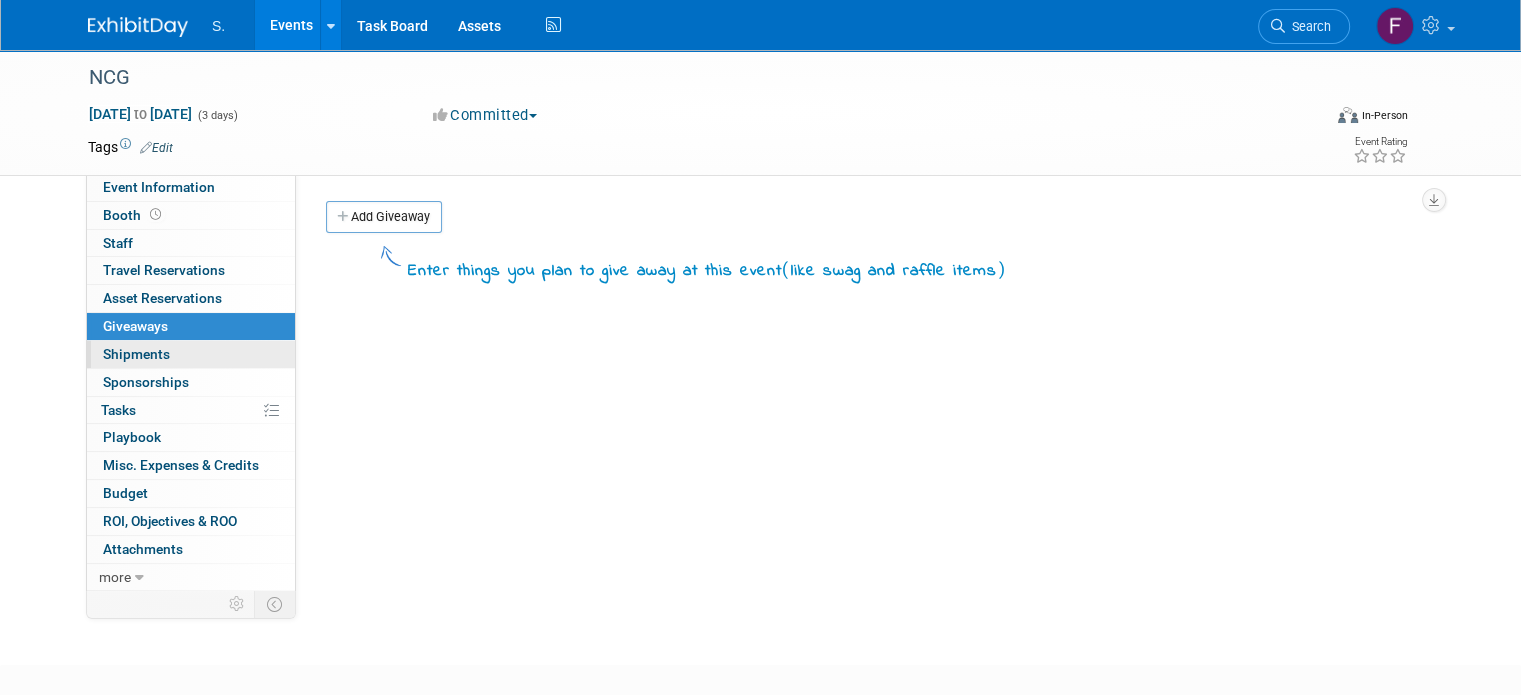 click on "Shipments 0" at bounding box center [136, 354] 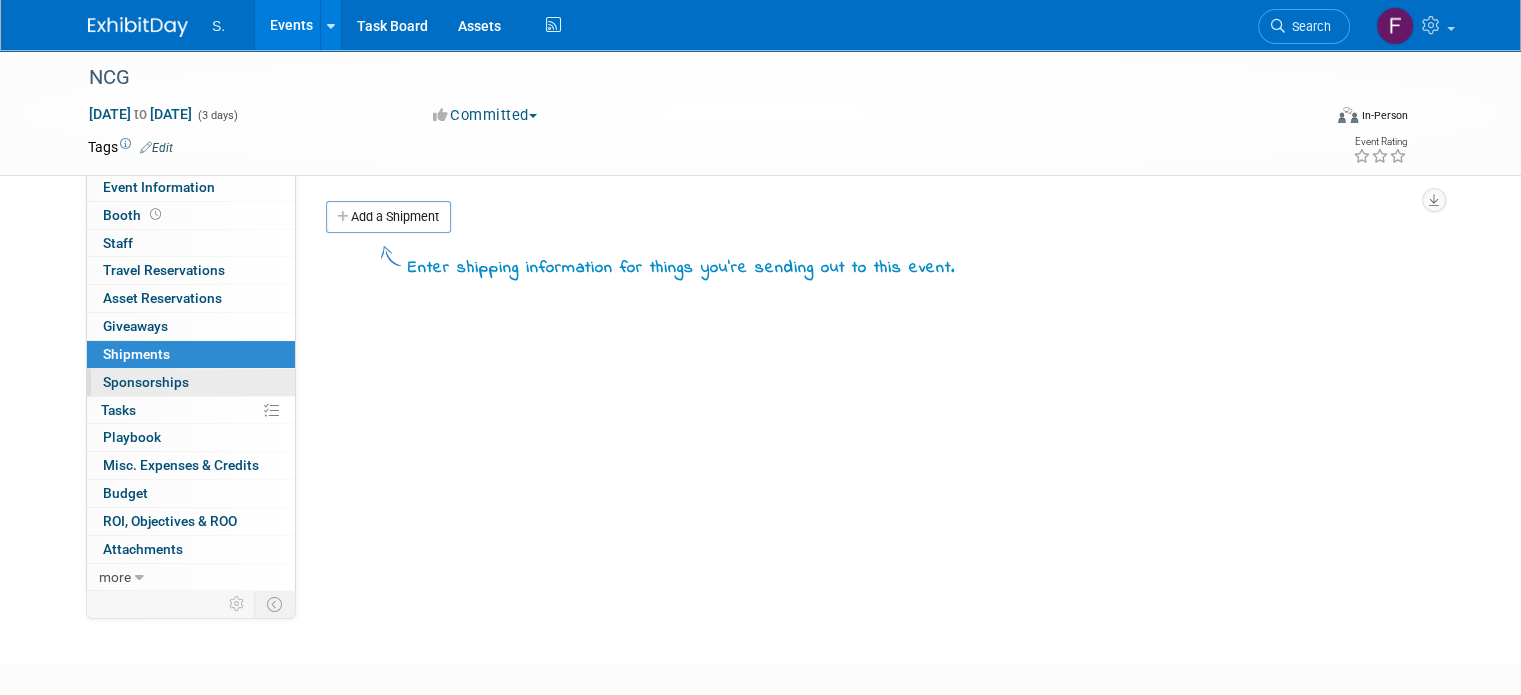 click on "Sponsorships 0" at bounding box center (146, 382) 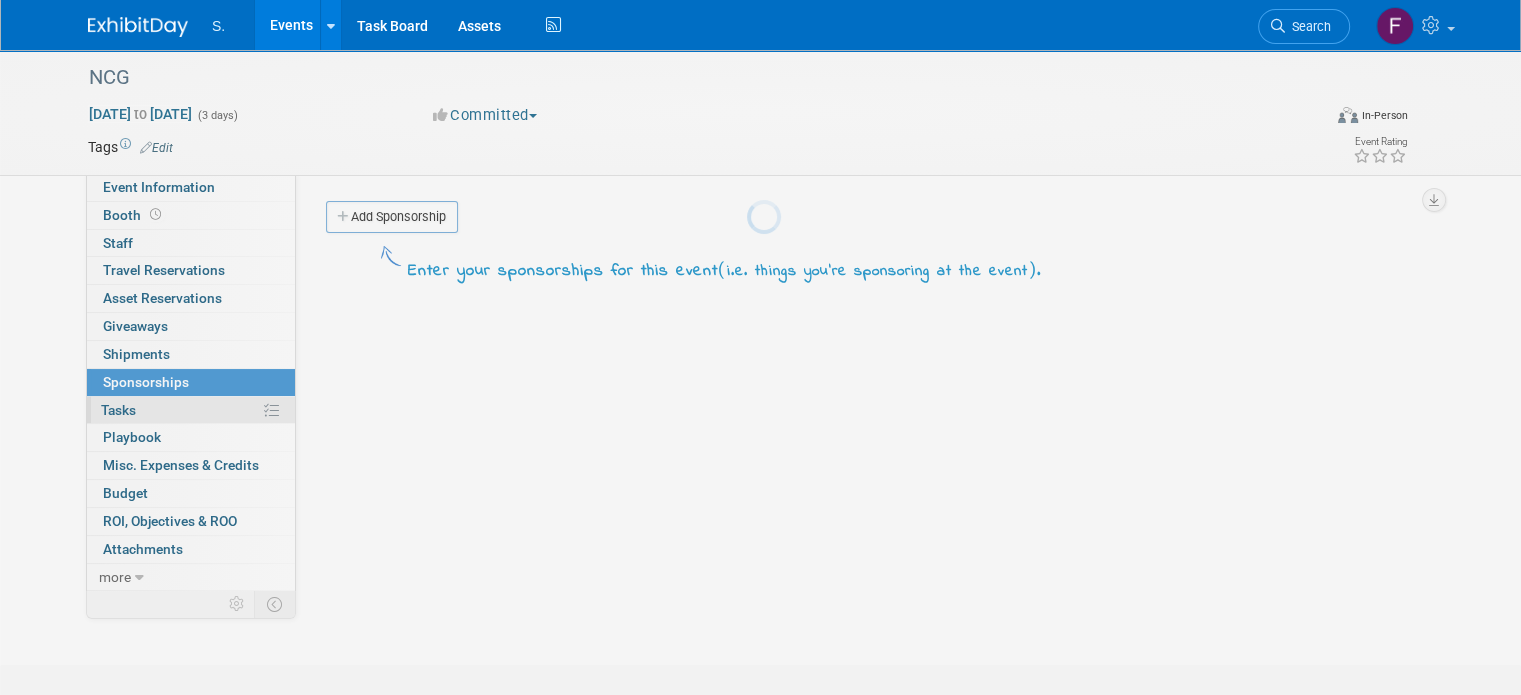 click on "Tasks 0%" at bounding box center [118, 410] 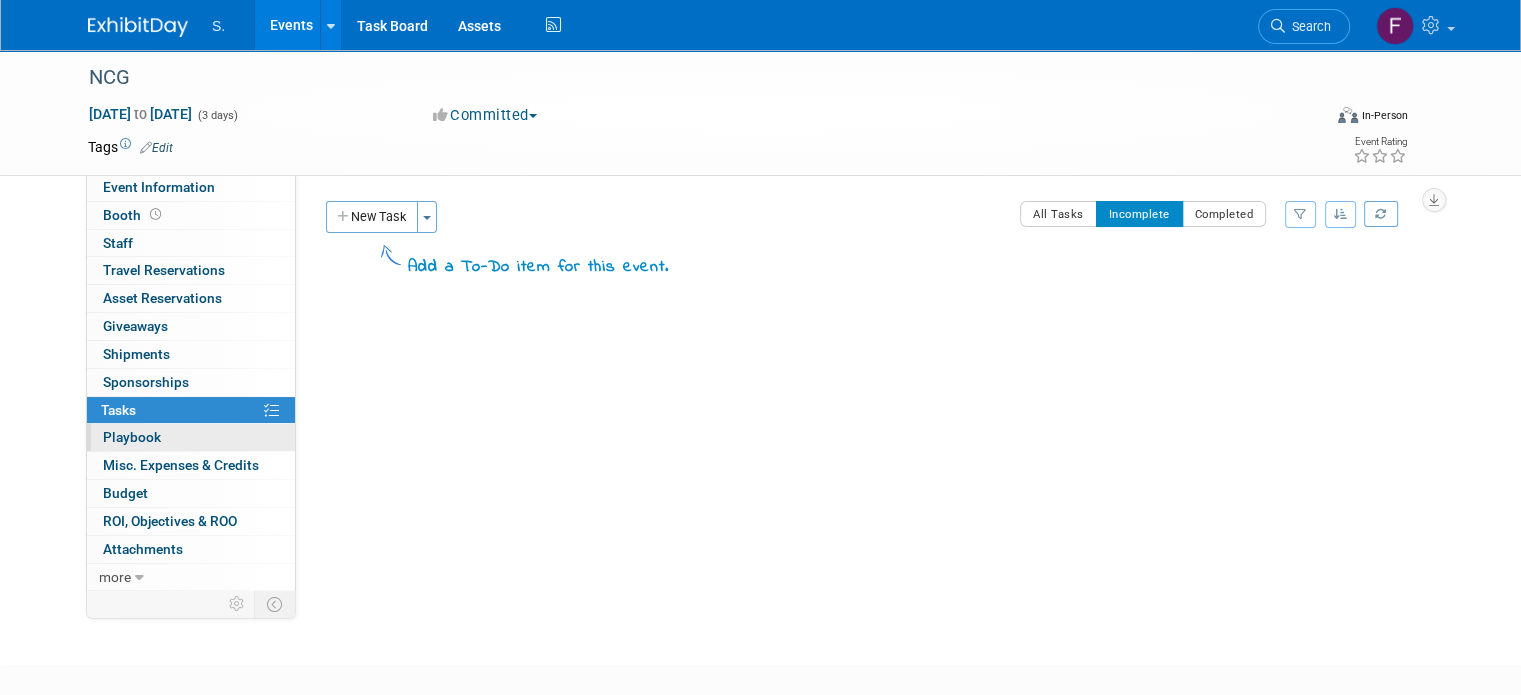 click on "0
Playbook 0" at bounding box center (191, 437) 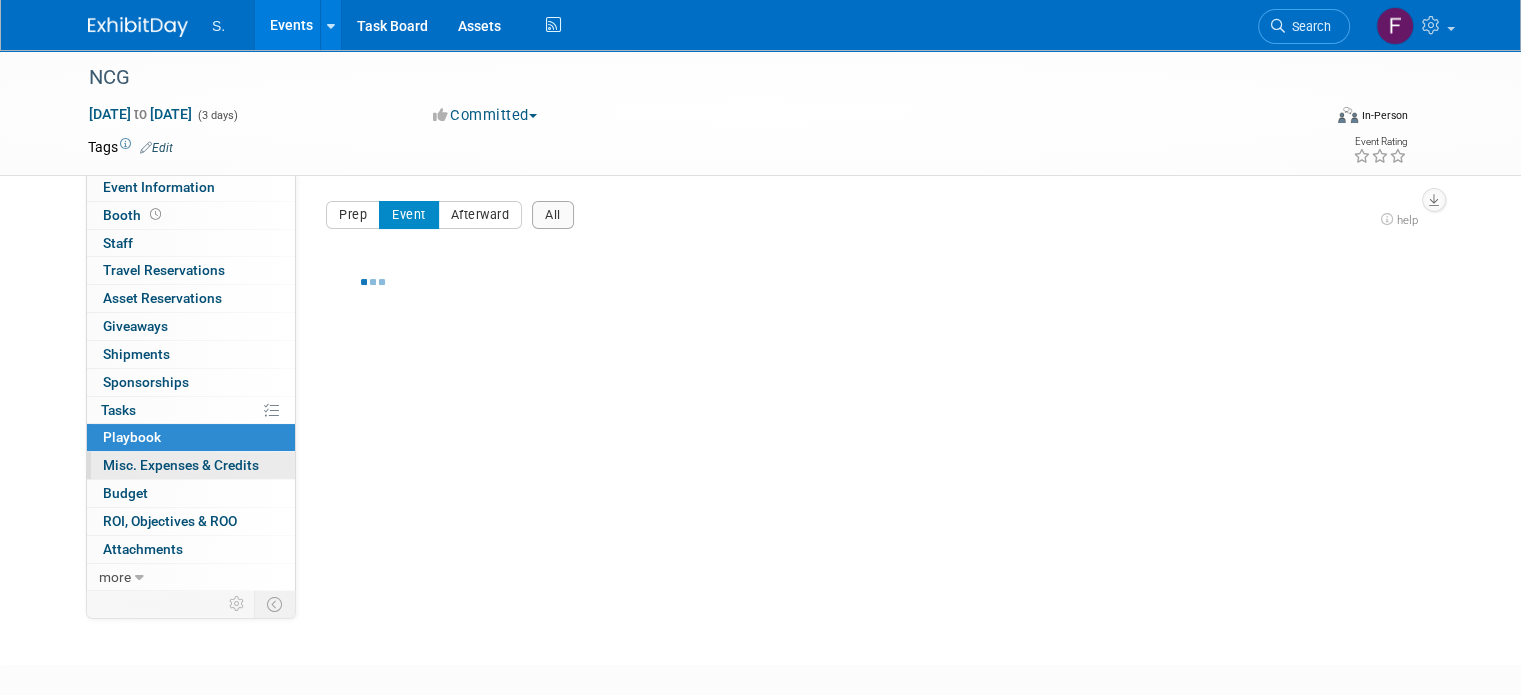 click on "0
Misc. Expenses & Credits 0" at bounding box center [191, 465] 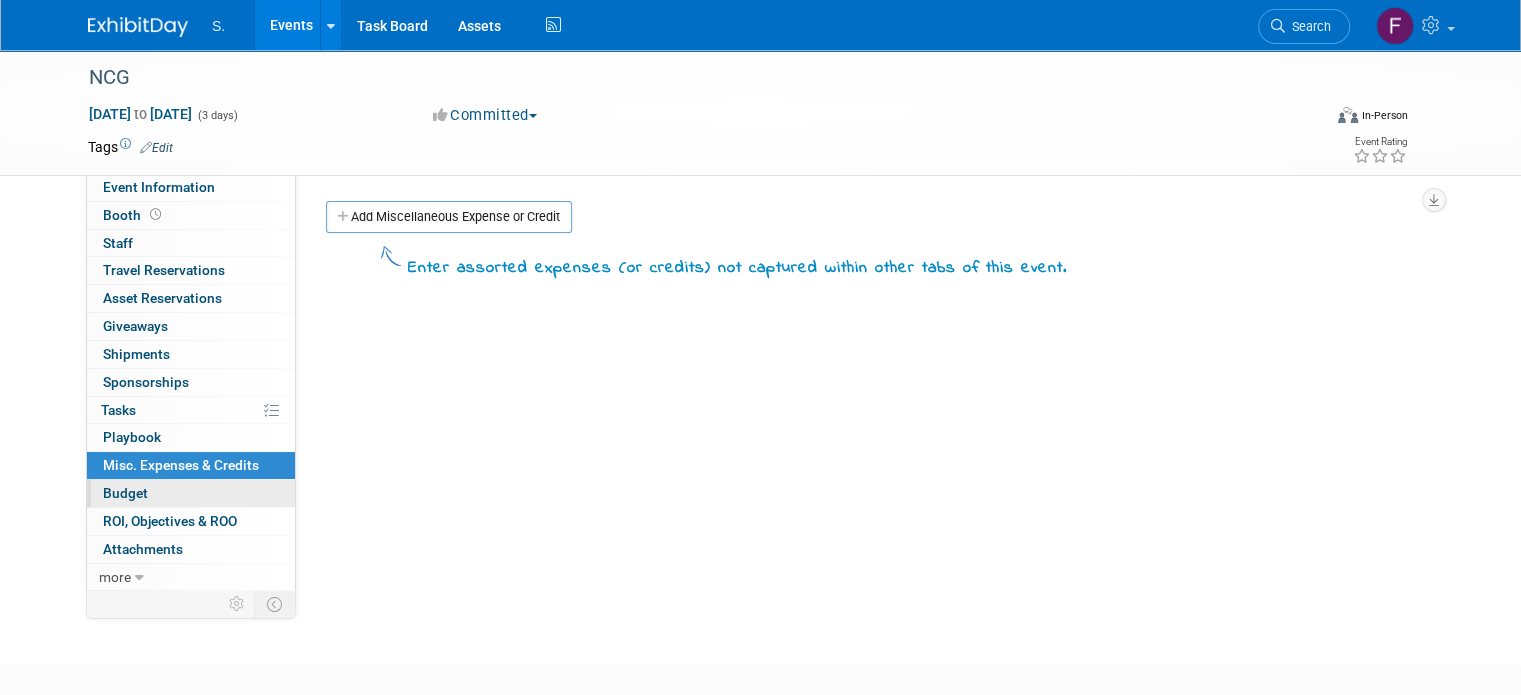 click on "Budget" at bounding box center [125, 493] 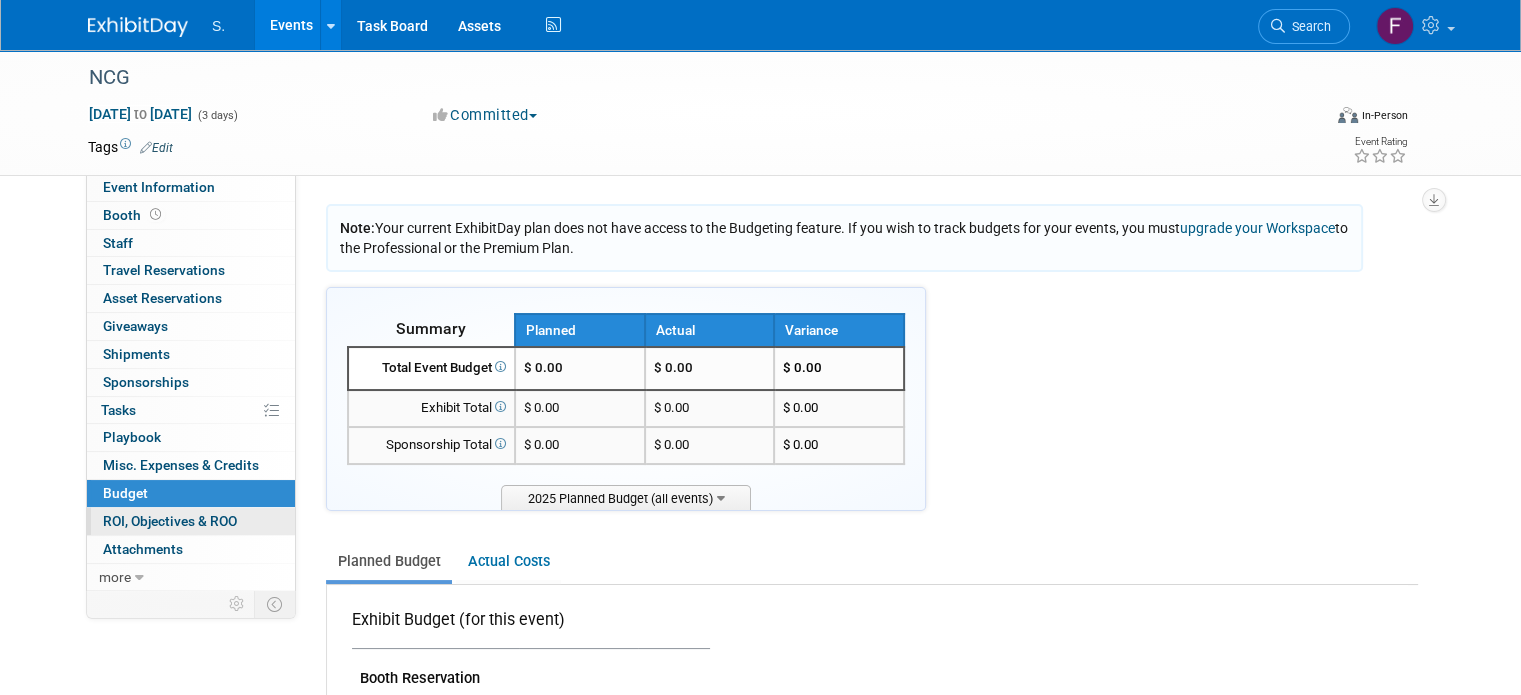 click on "ROI, Objectives & ROO 0" at bounding box center [170, 521] 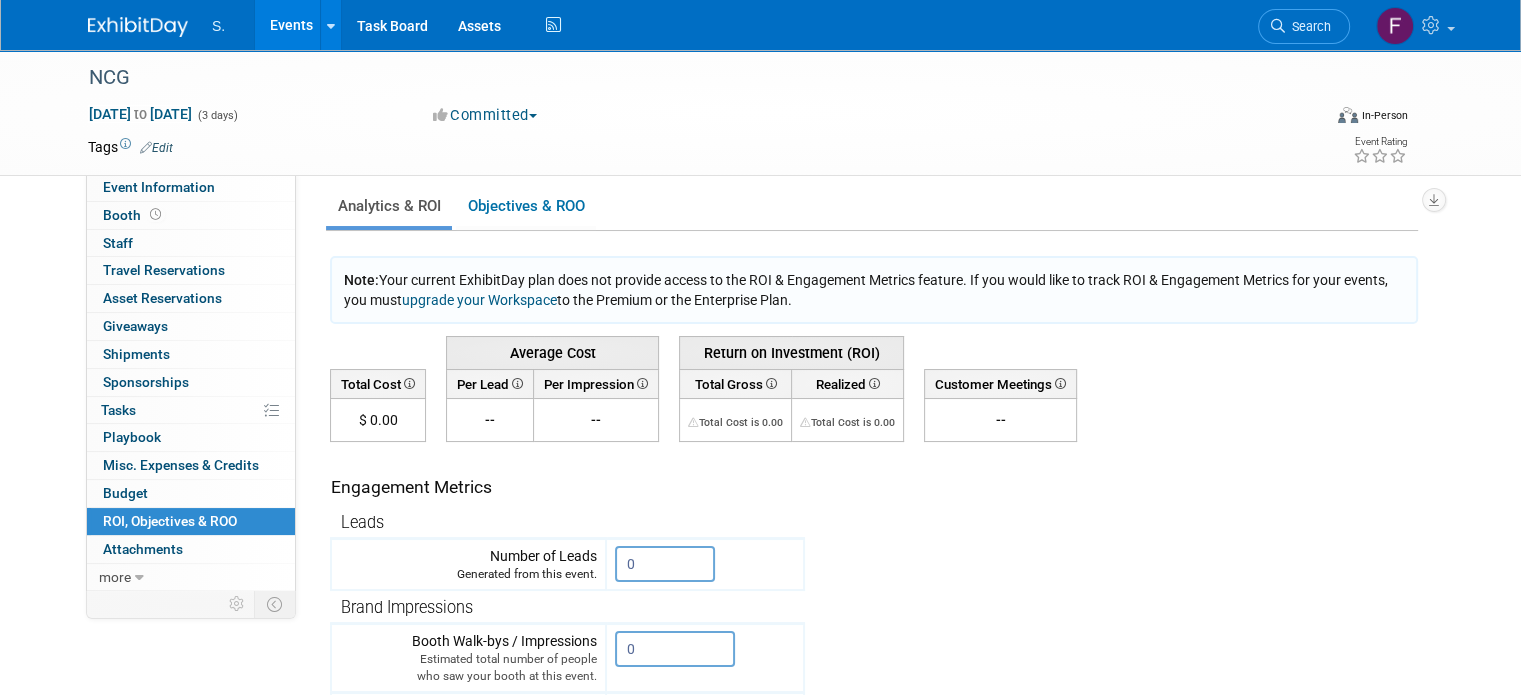 scroll, scrollTop: 0, scrollLeft: 0, axis: both 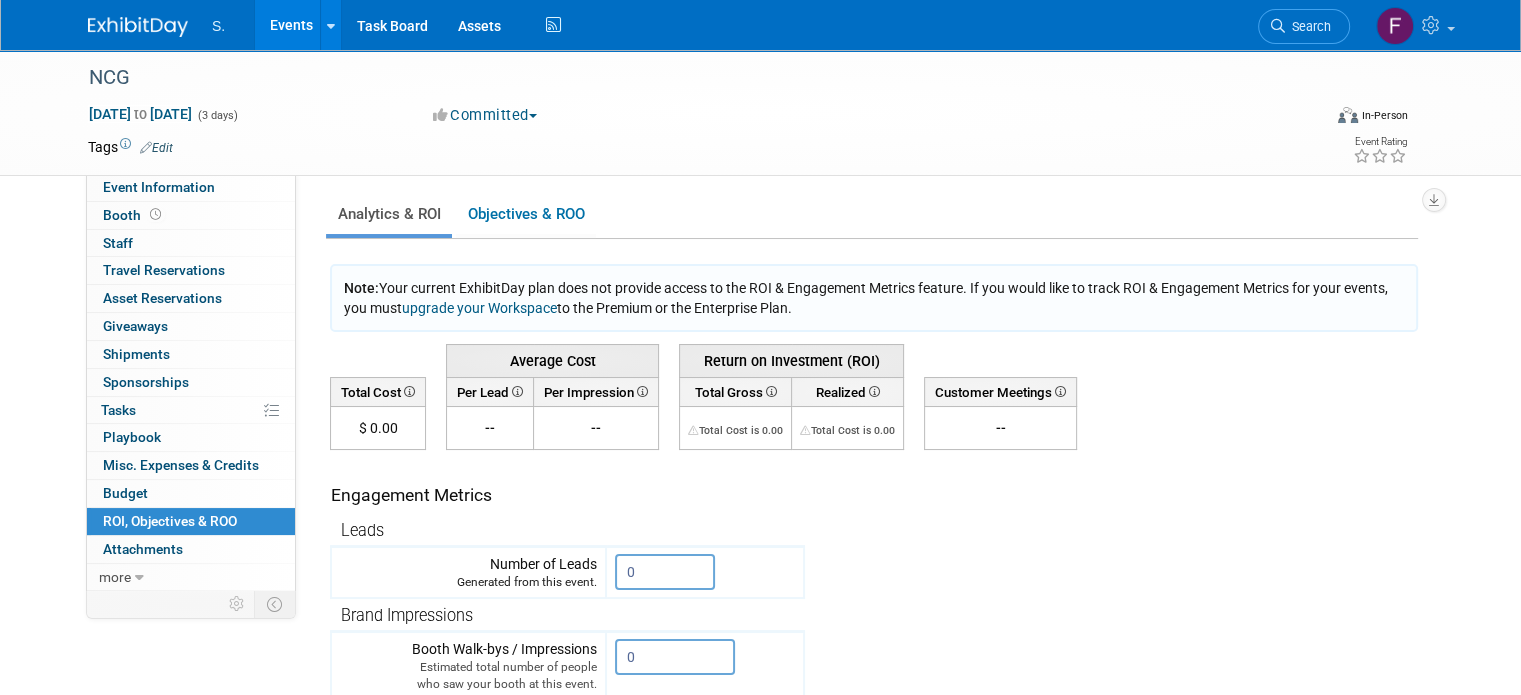 click on "$ 0.00" at bounding box center [378, 428] 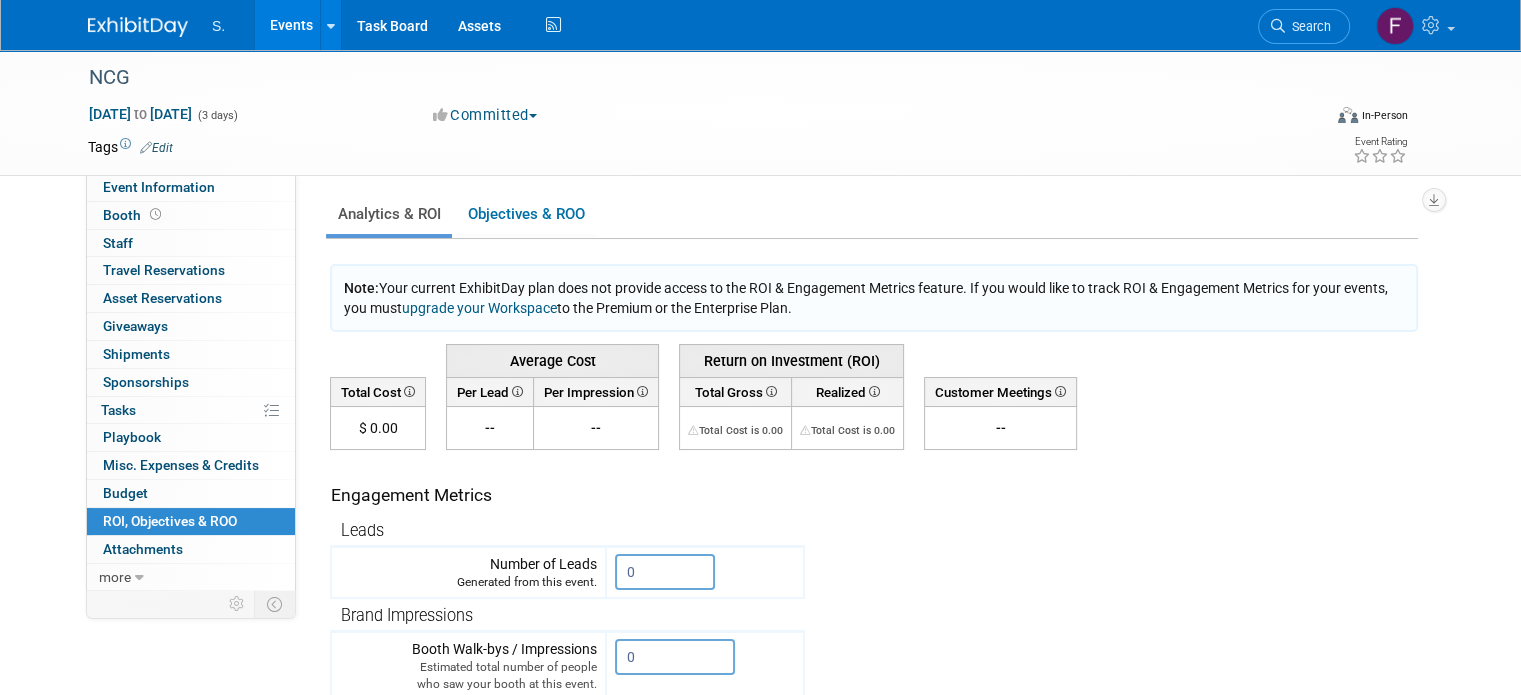click on "$ 0.00" at bounding box center [378, 428] 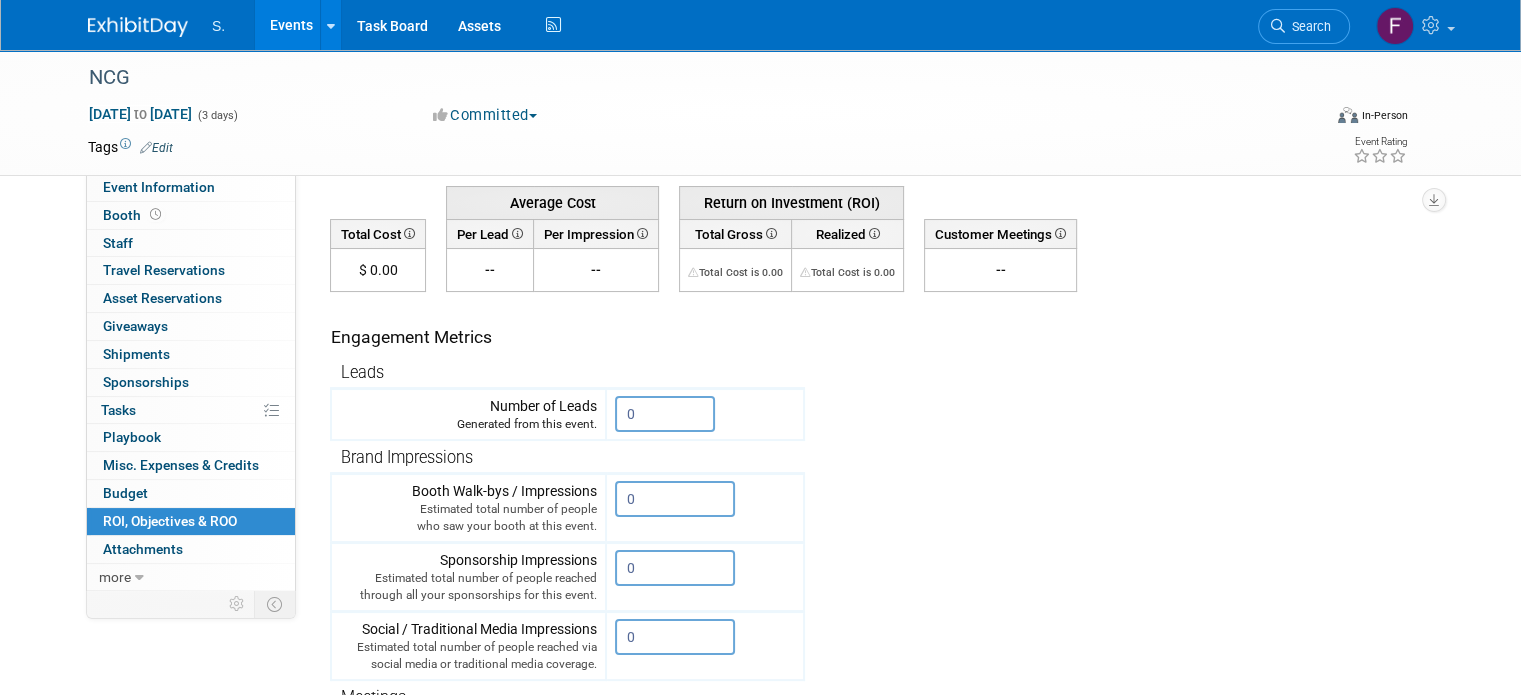 scroll, scrollTop: 100, scrollLeft: 0, axis: vertical 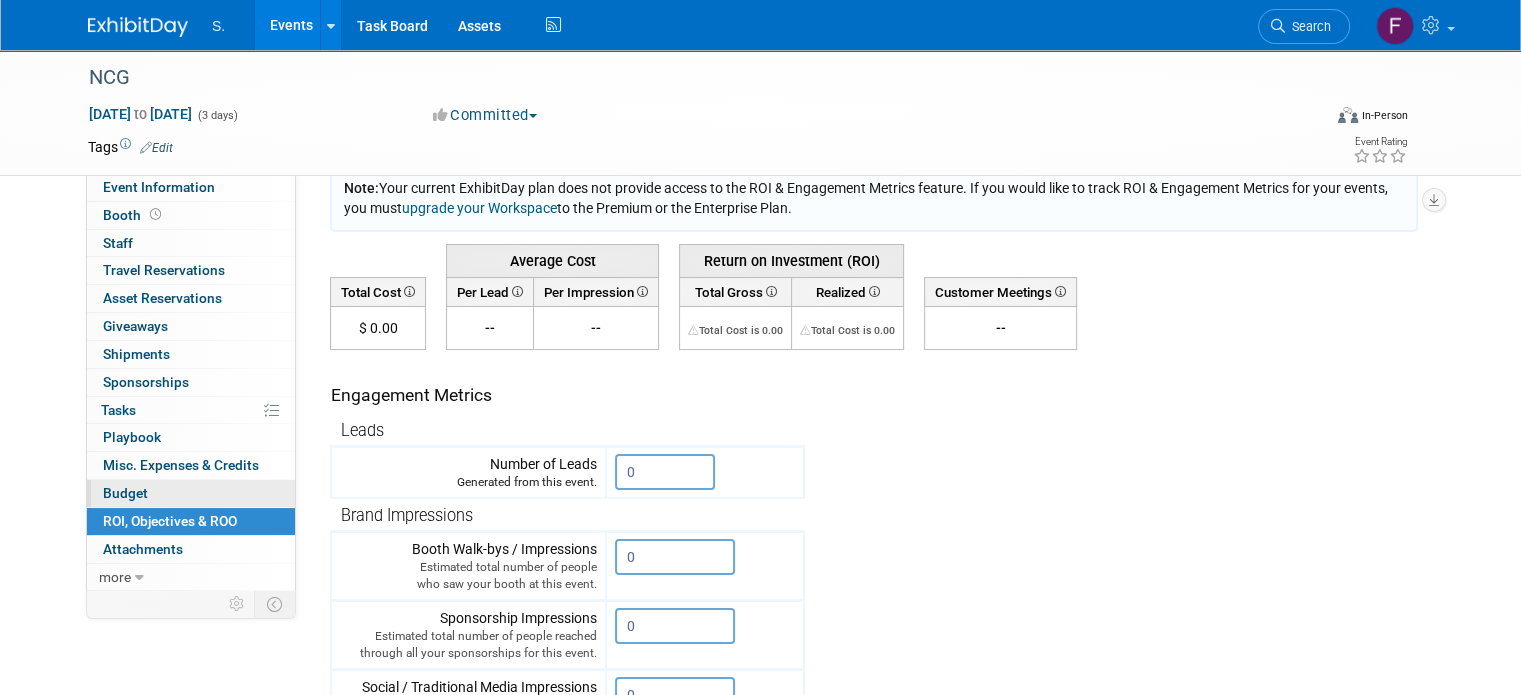 click on "Budget" at bounding box center [125, 493] 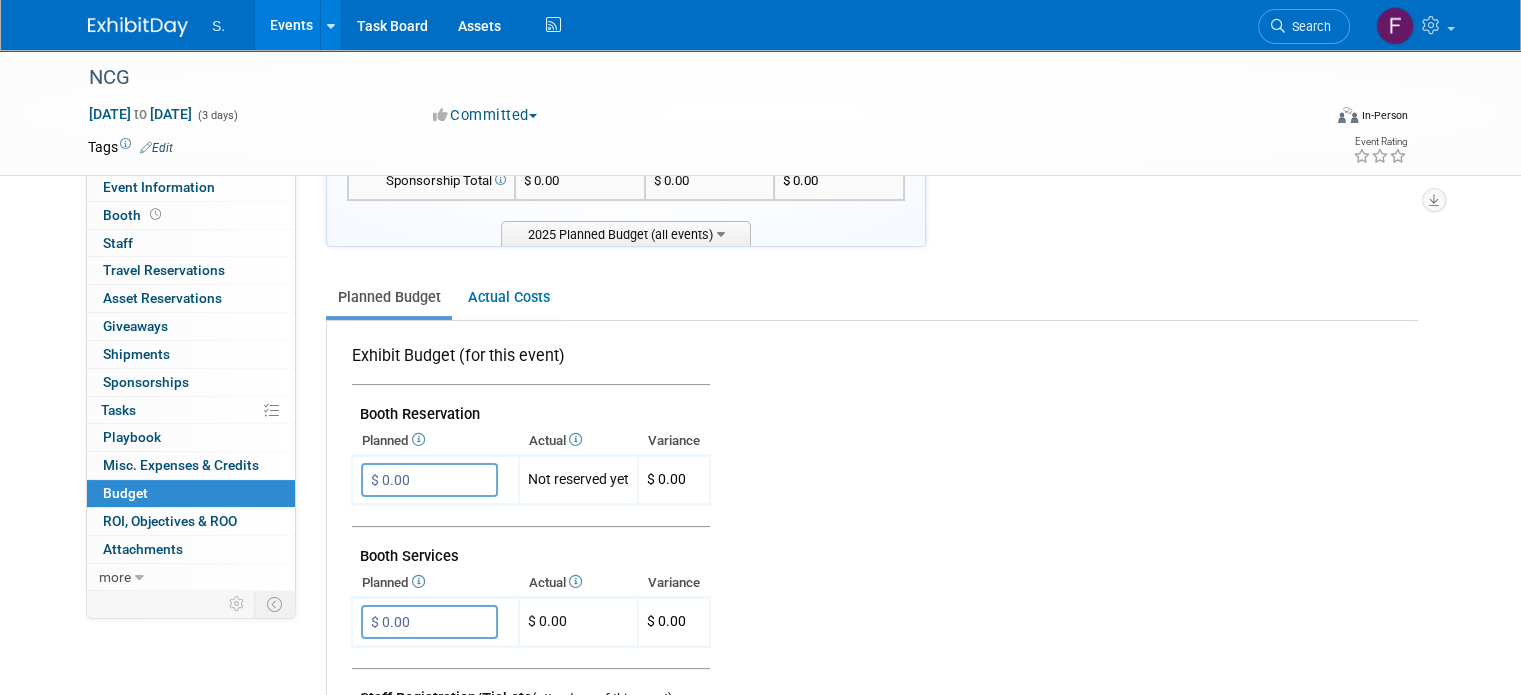scroll, scrollTop: 198, scrollLeft: 0, axis: vertical 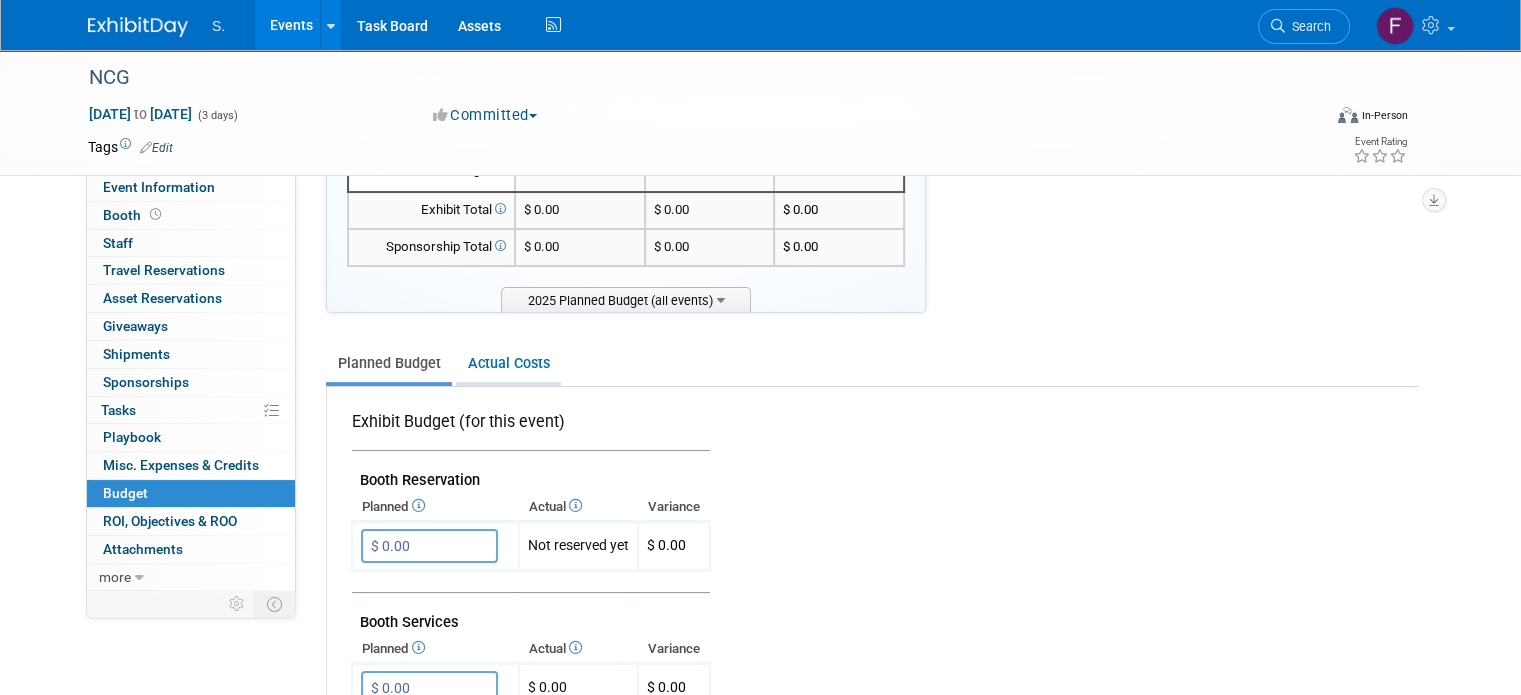 click on "Actual Costs" at bounding box center (508, 363) 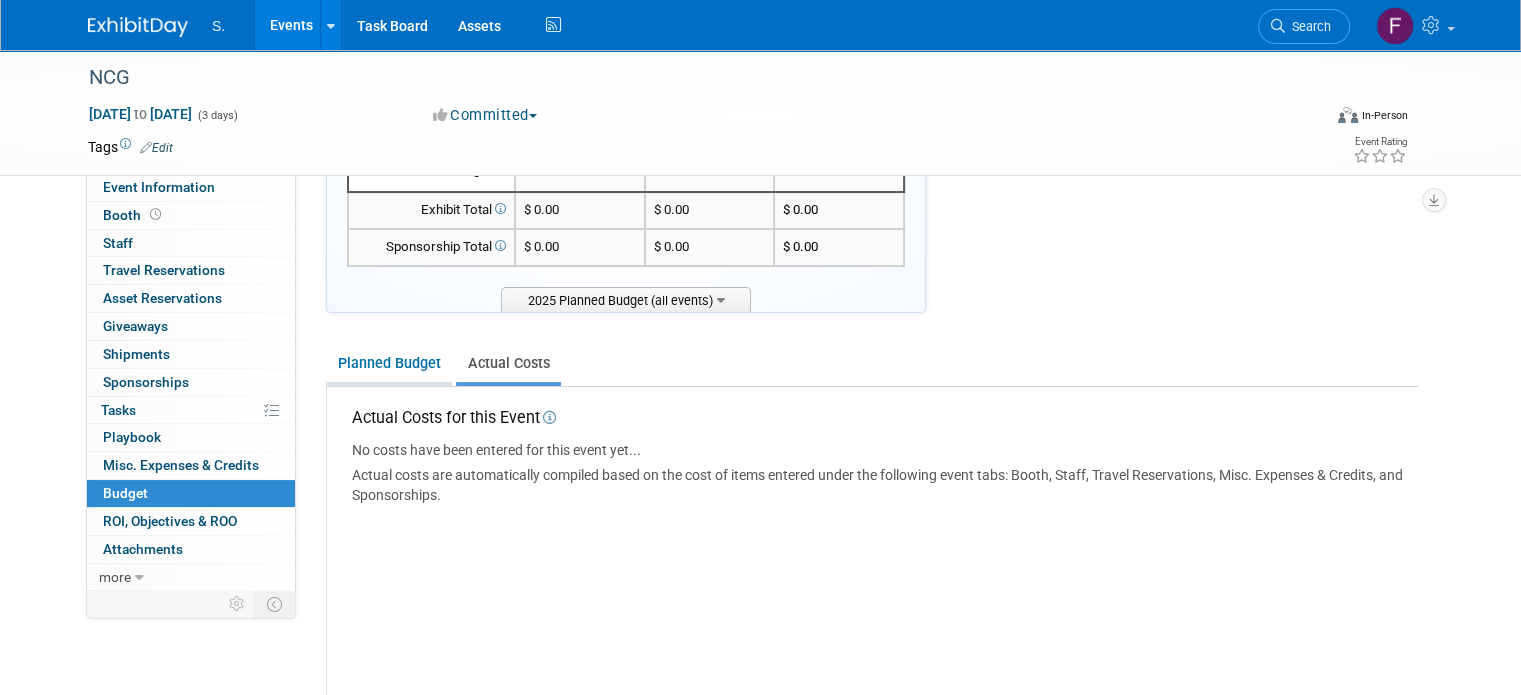 click on "Planned Budget" at bounding box center [389, 363] 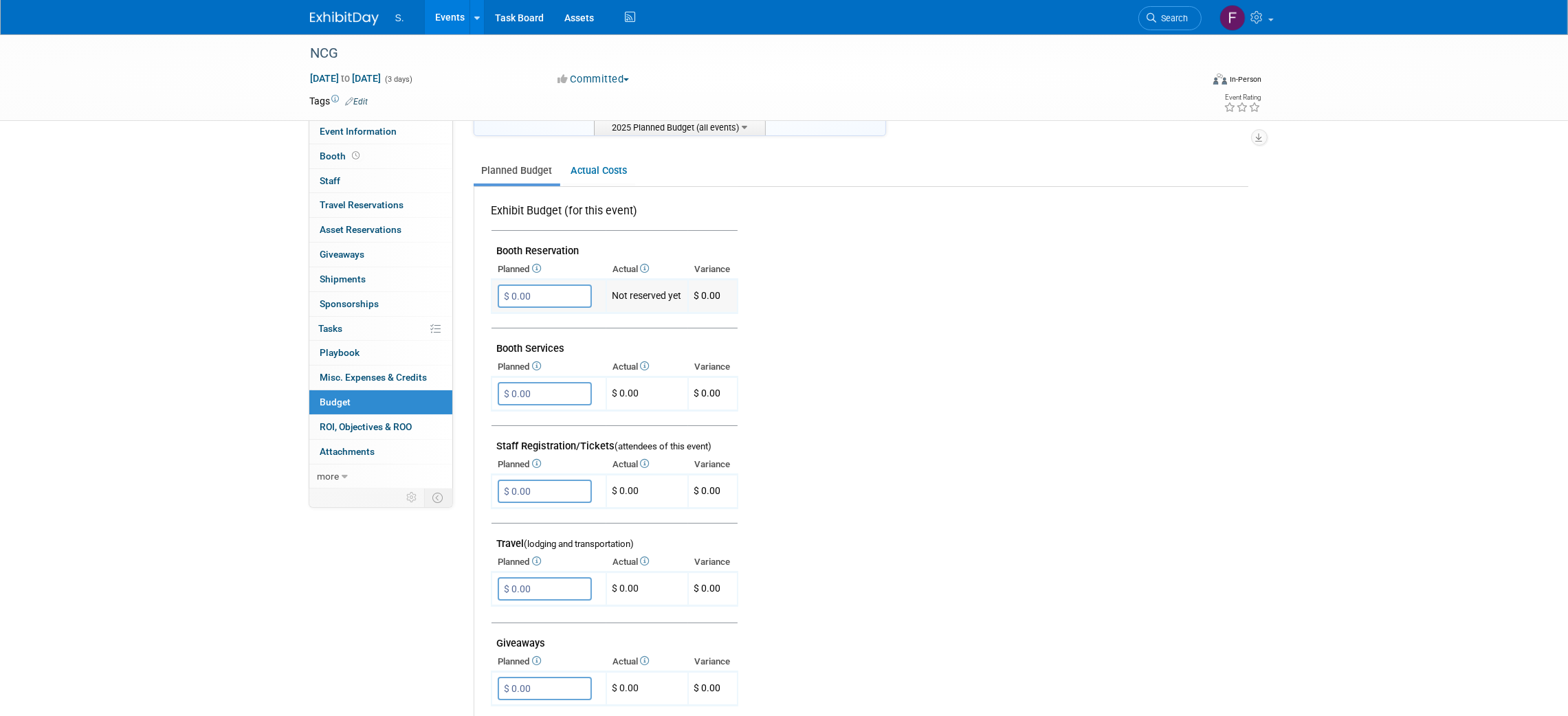 scroll, scrollTop: 202, scrollLeft: 0, axis: vertical 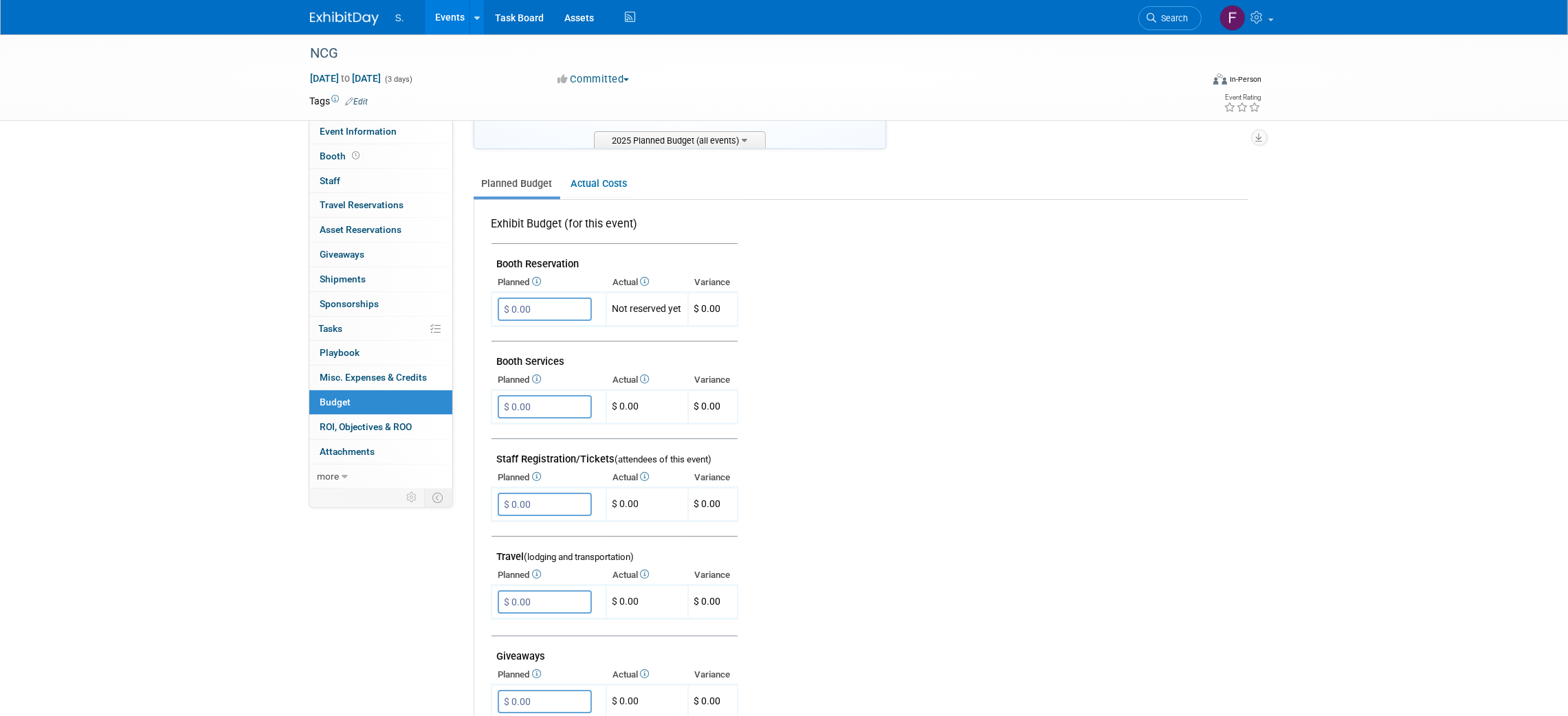 drag, startPoint x: 1040, startPoint y: 348, endPoint x: 1024, endPoint y: 353, distance: 17 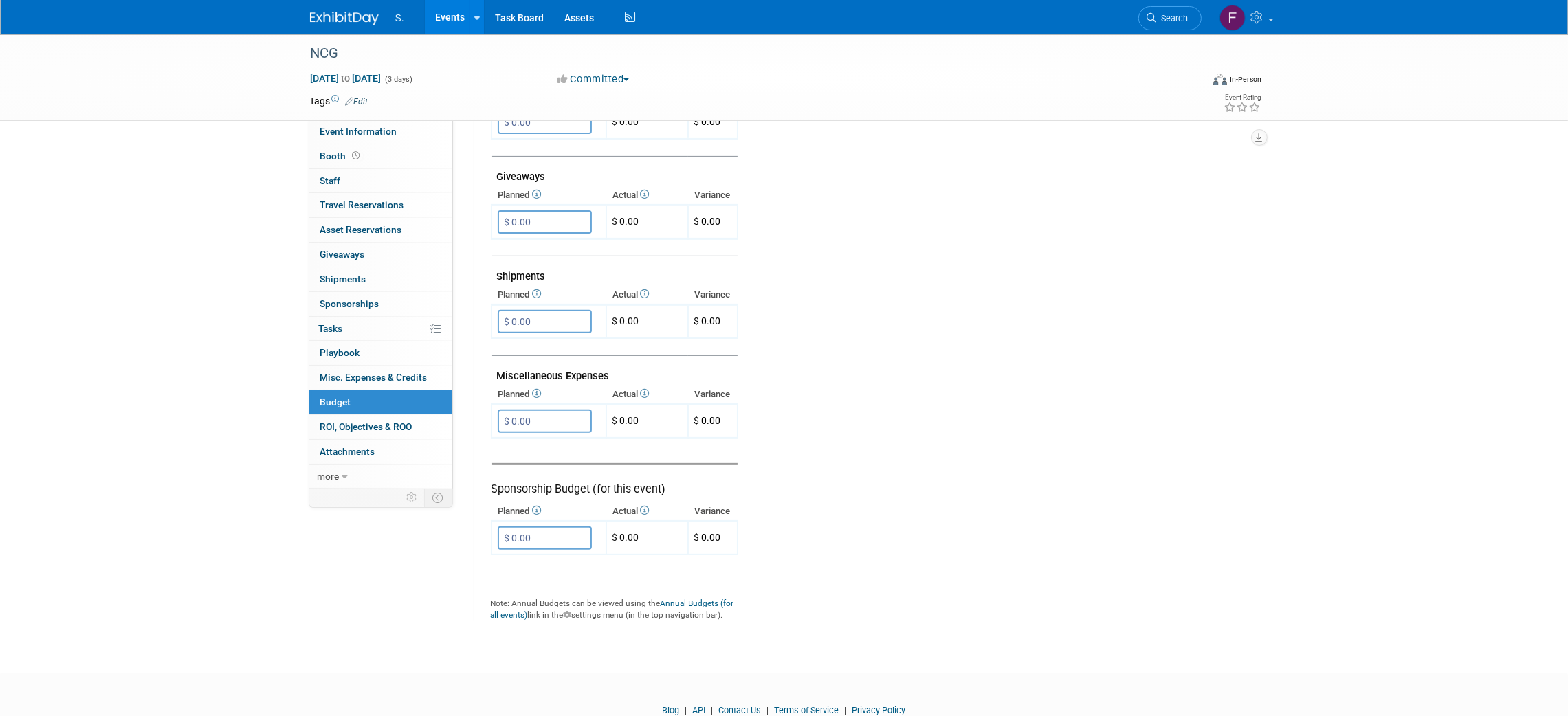 scroll, scrollTop: 717, scrollLeft: 0, axis: vertical 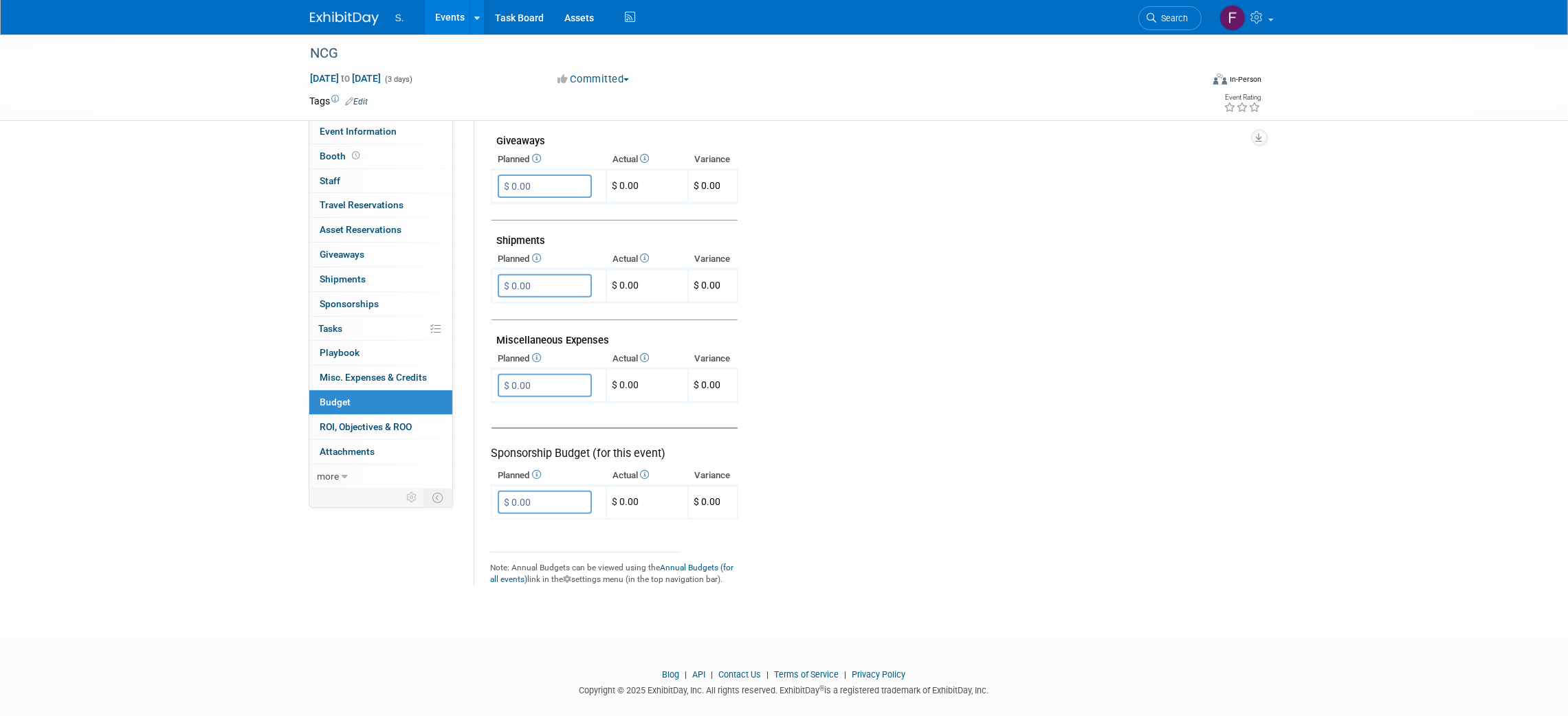 click on "Exhibit Budget (for this event)
Booth Reservation
$ 0.00 X $ 0.00 X X" at bounding box center [866, 135] 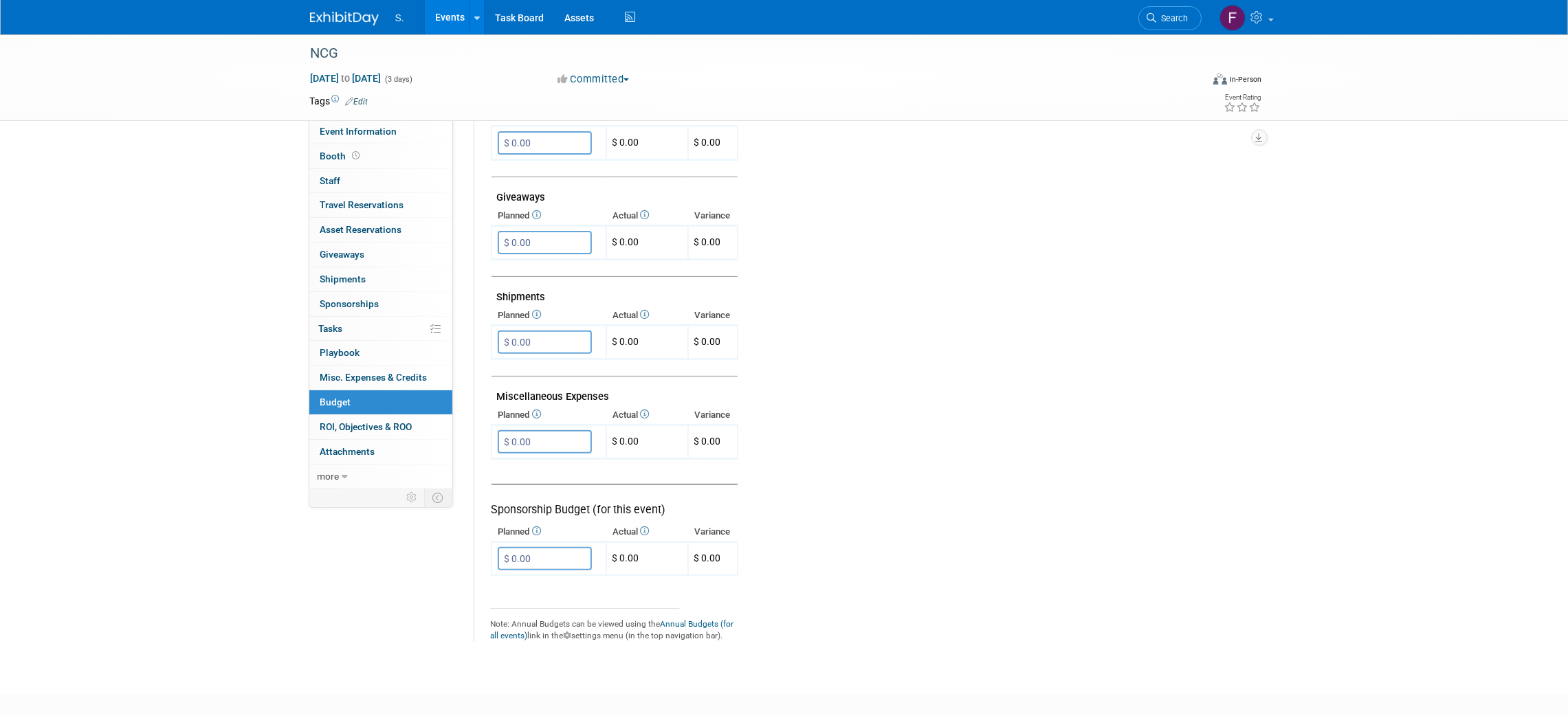 scroll, scrollTop: 614, scrollLeft: 0, axis: vertical 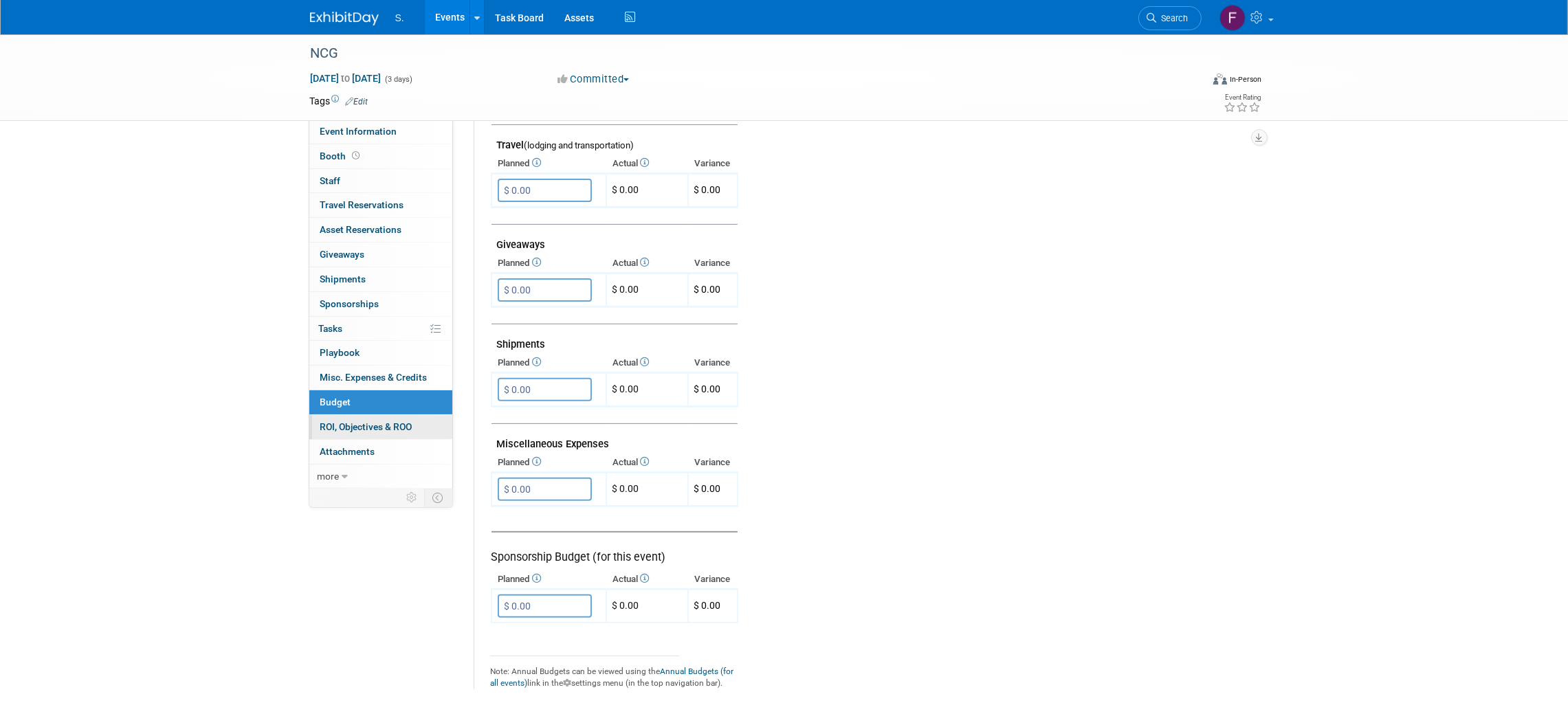 click on "ROI, Objectives & ROO 0" at bounding box center [366, 427] 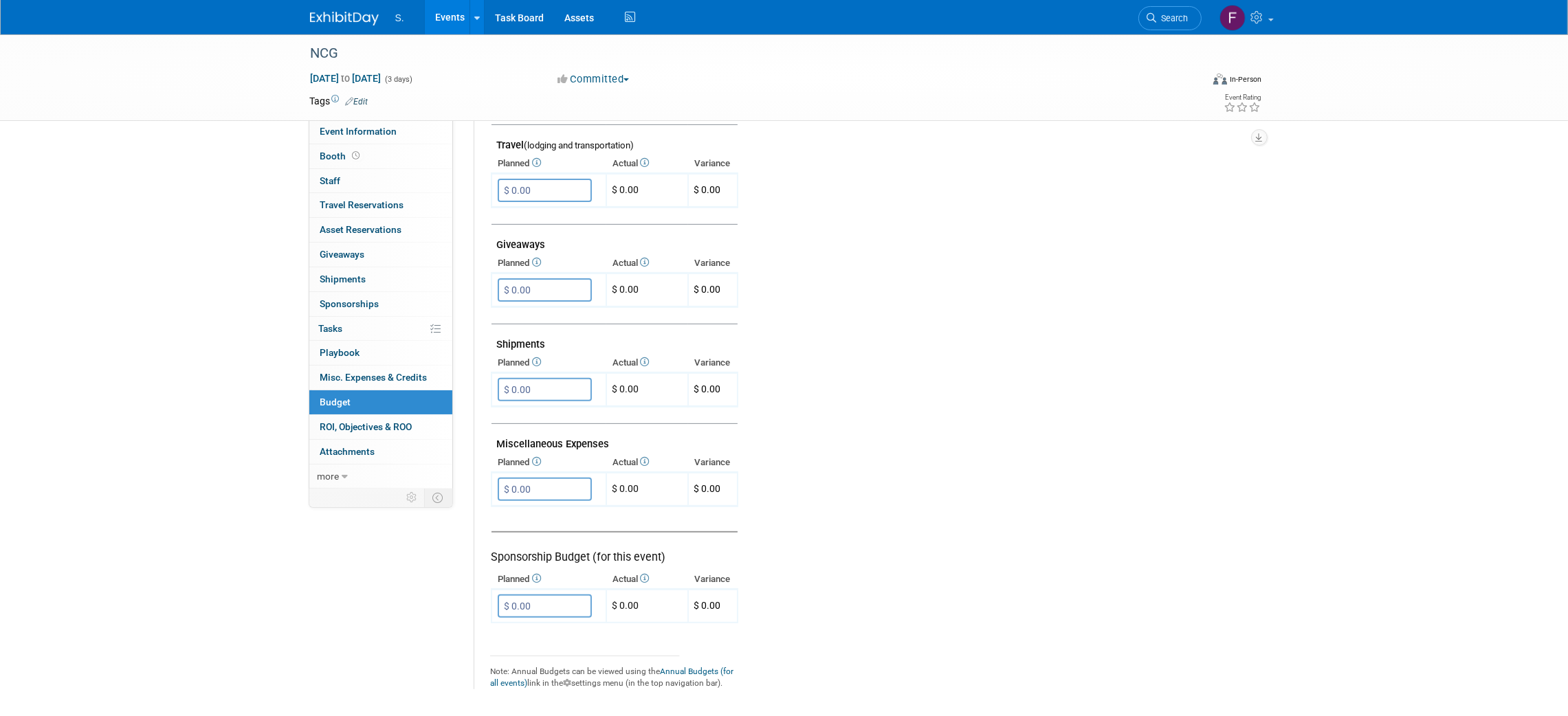 scroll, scrollTop: 0, scrollLeft: 0, axis: both 